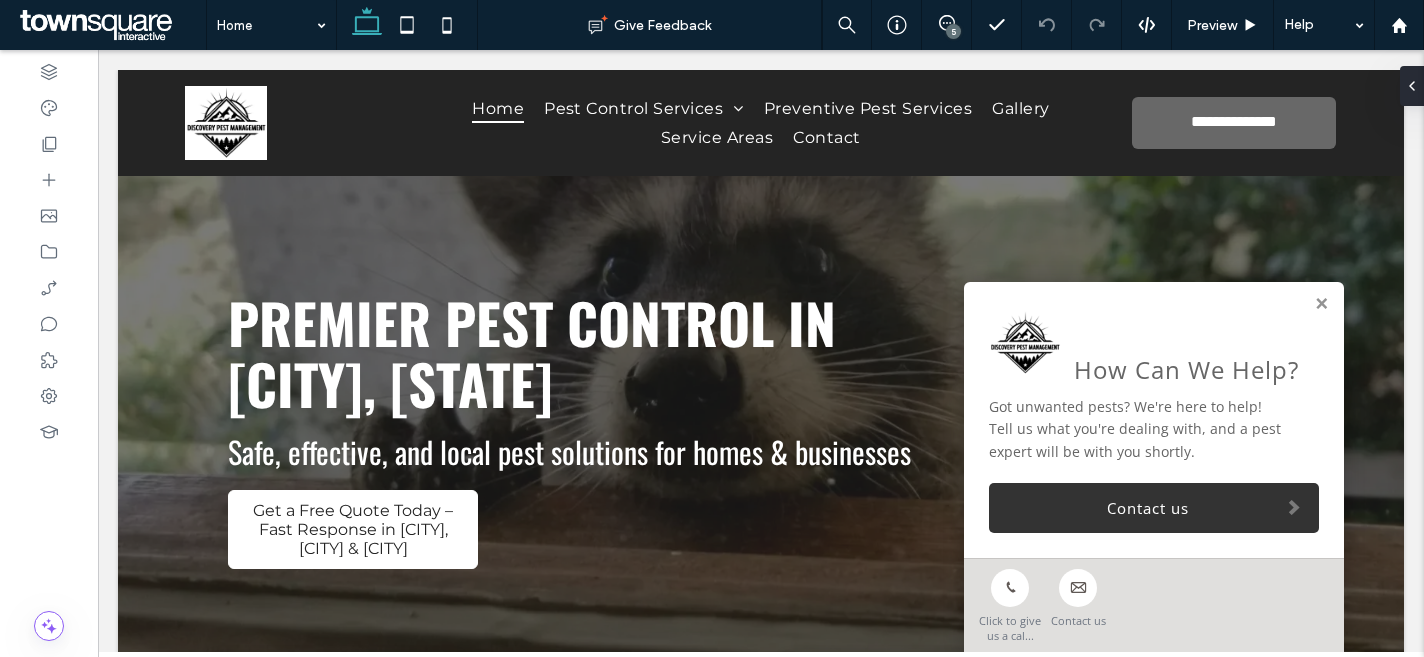 scroll, scrollTop: 0, scrollLeft: 0, axis: both 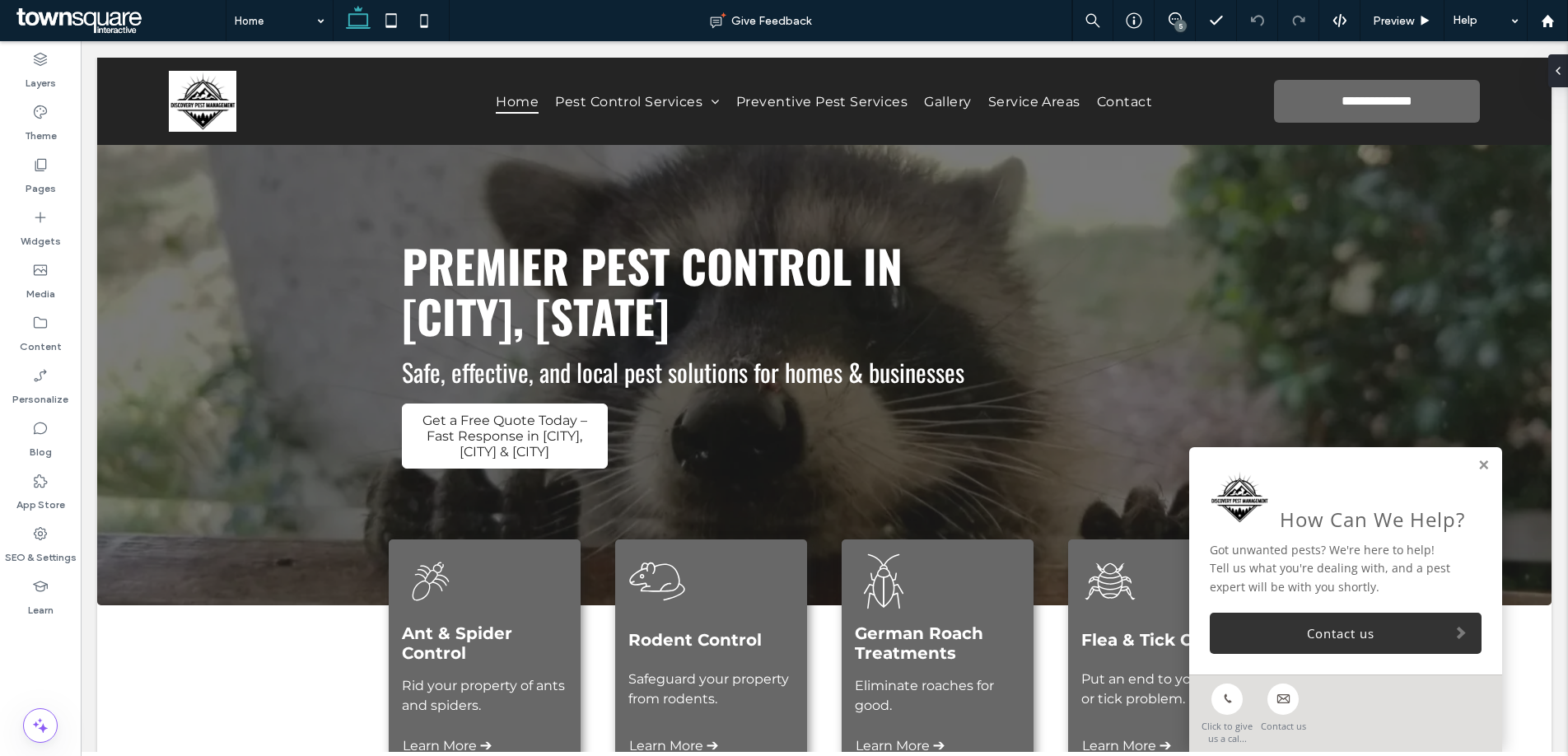 drag, startPoint x: 46, startPoint y: 762, endPoint x: 32, endPoint y: 762, distance: 14 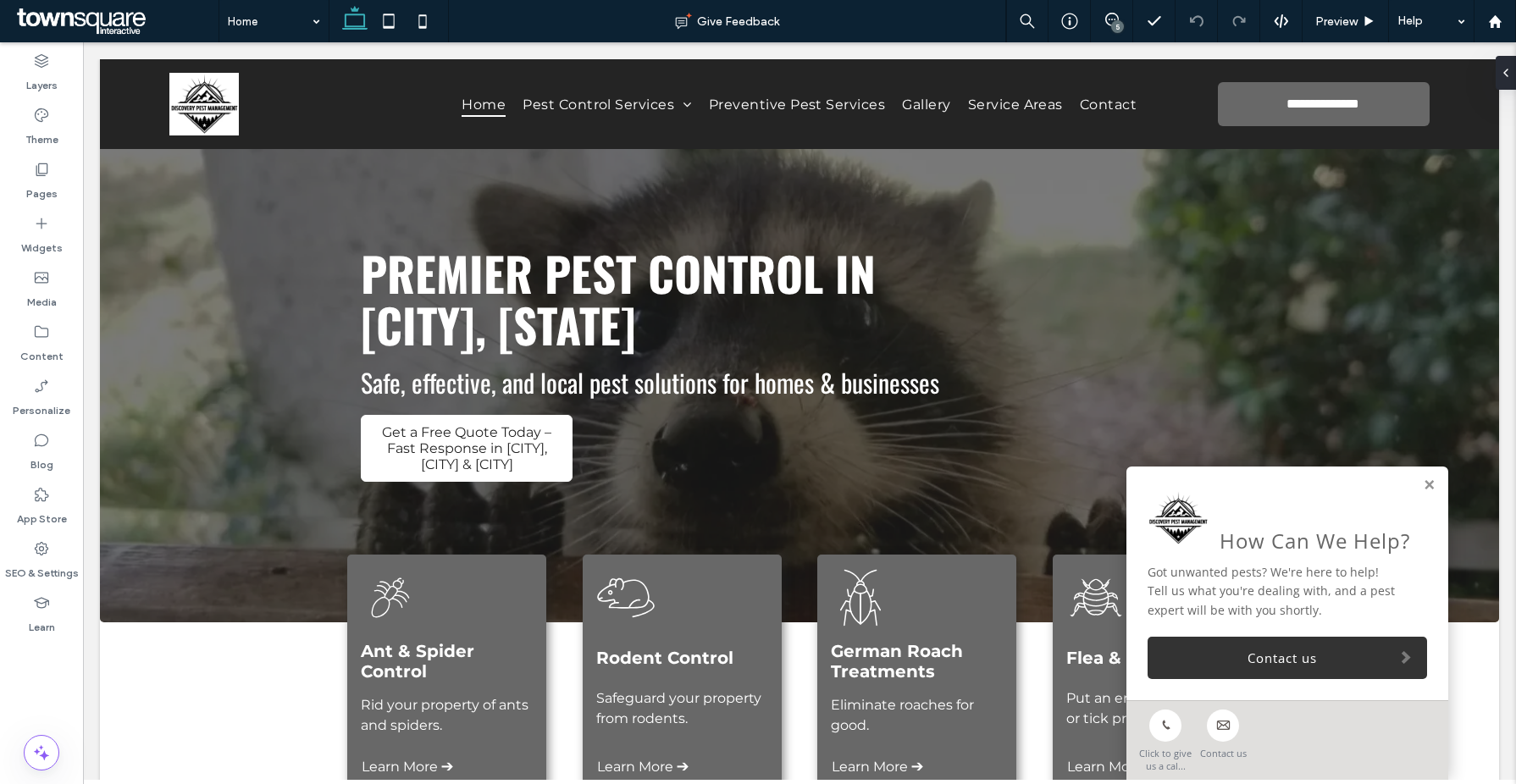 scroll, scrollTop: 0, scrollLeft: 0, axis: both 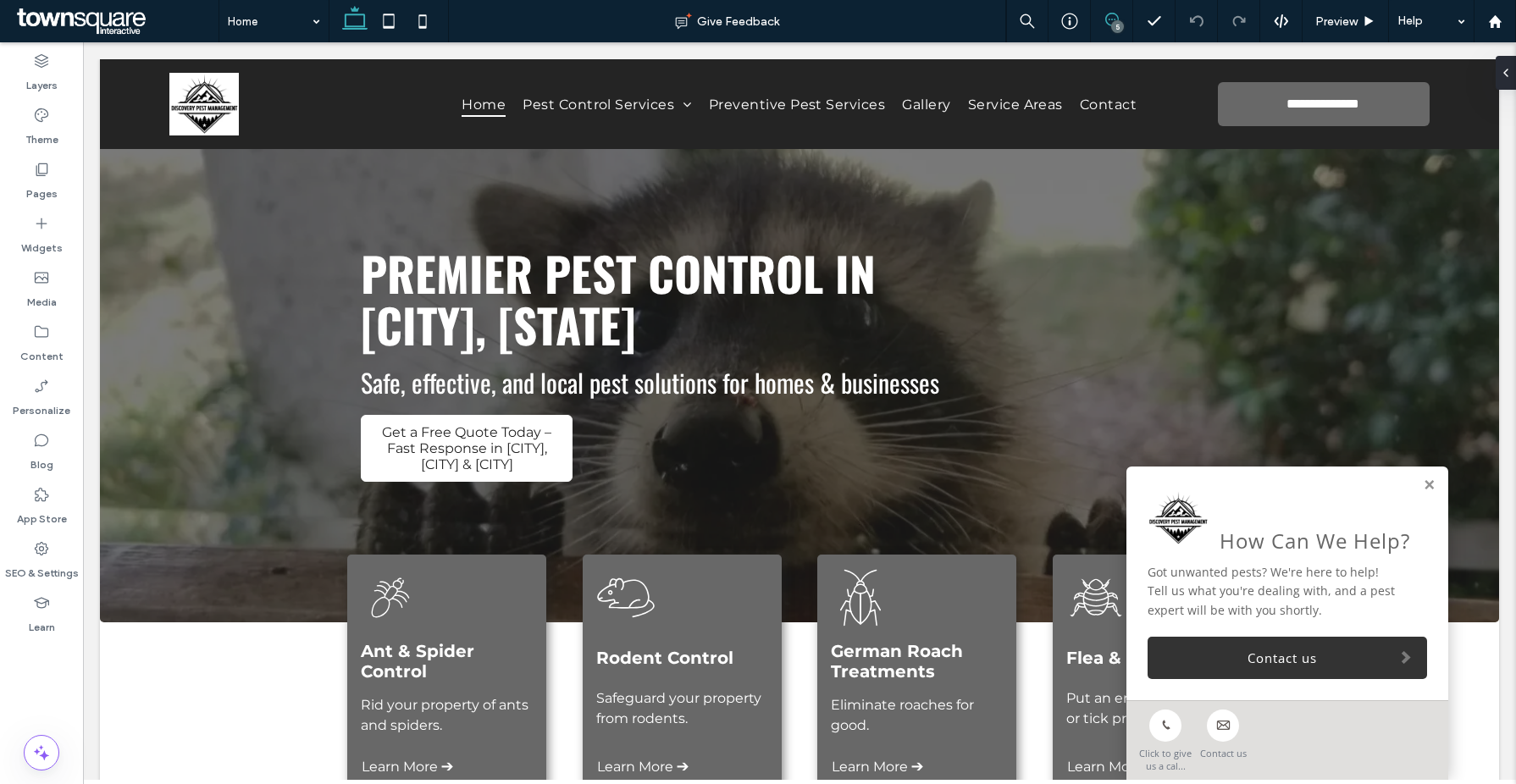 click 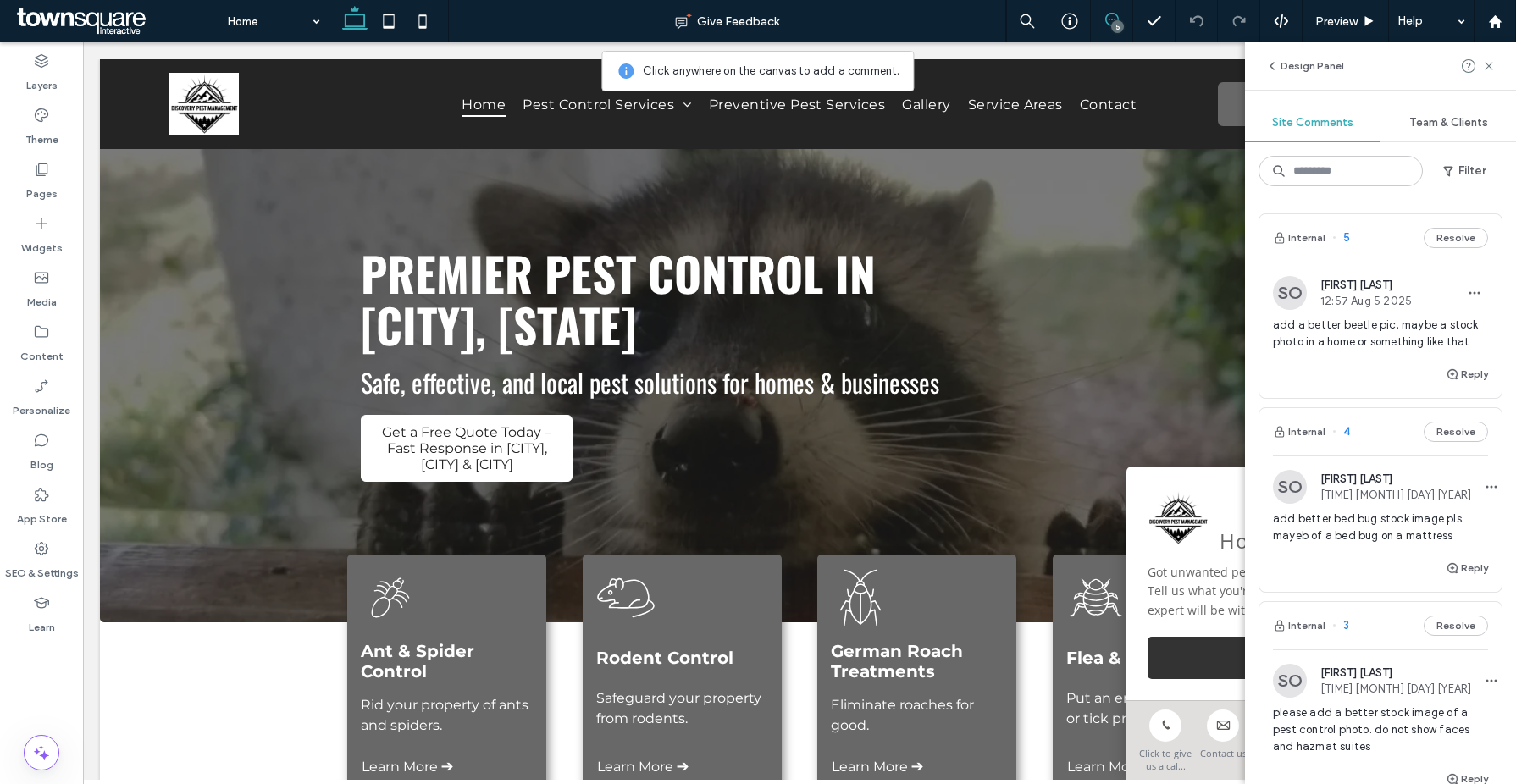 click on "add a better beetle pic. maybe a stock photo in a home or something like that" at bounding box center [1380, 334] 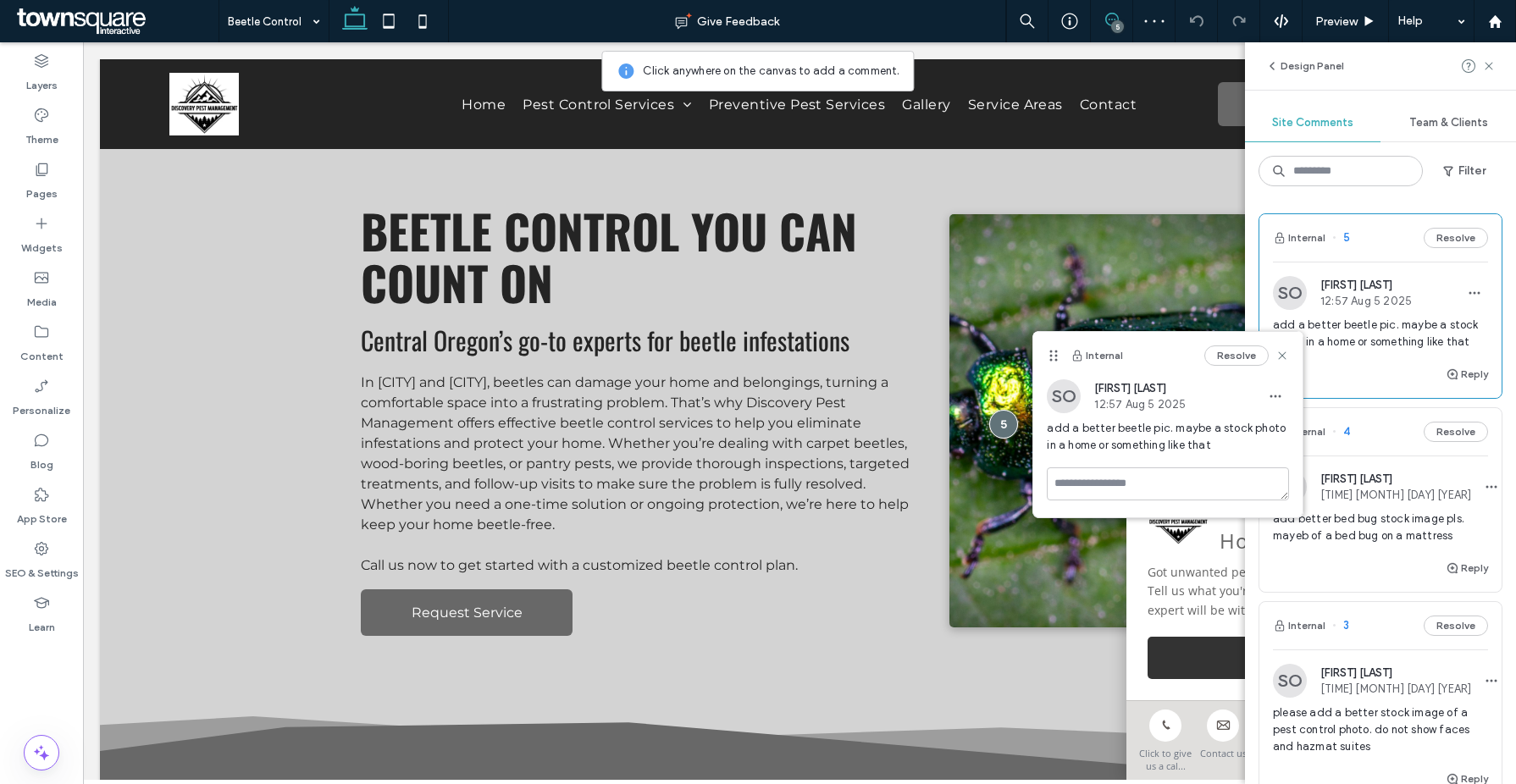 scroll, scrollTop: 0, scrollLeft: 0, axis: both 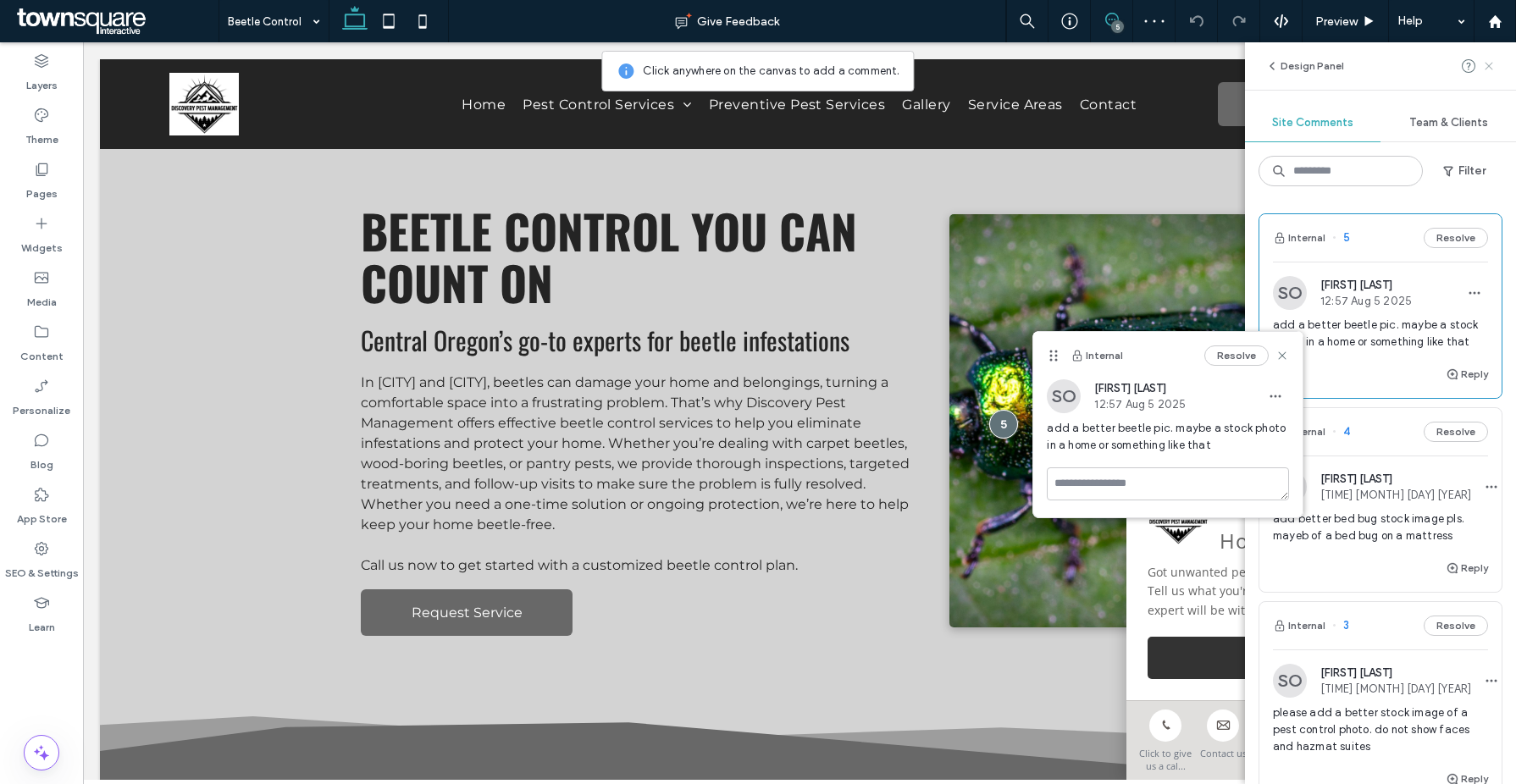 click 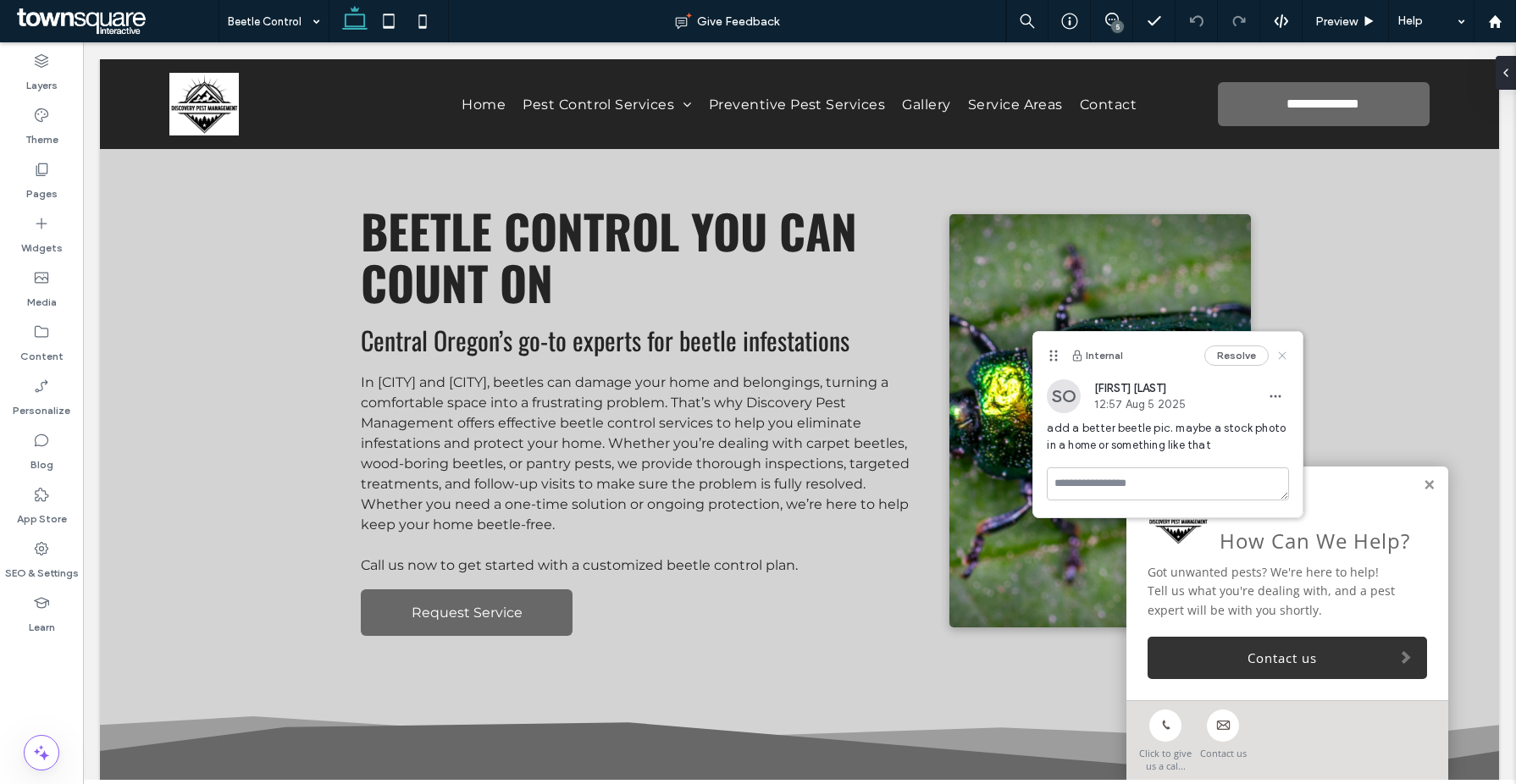 click 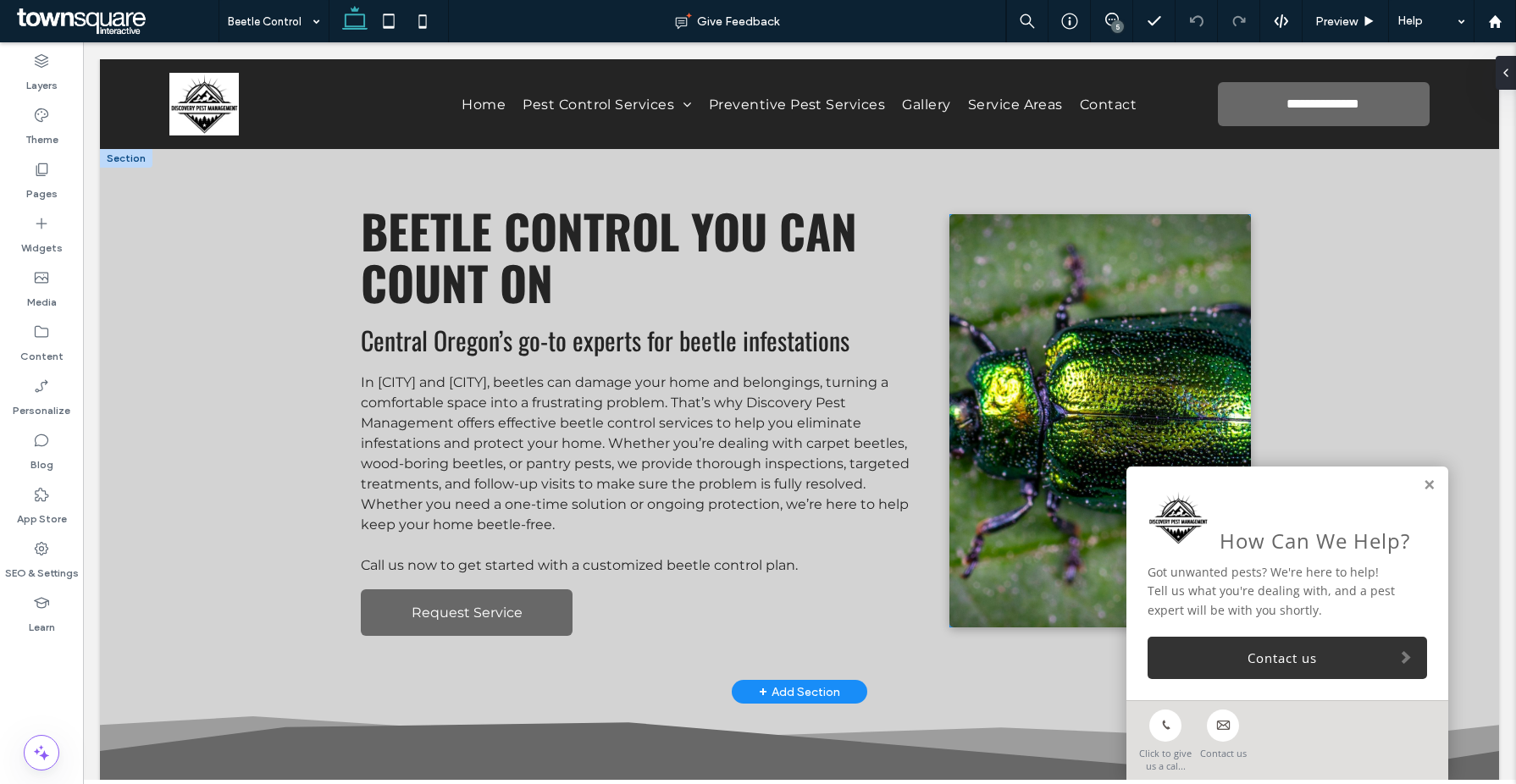 click at bounding box center [1100, 421] 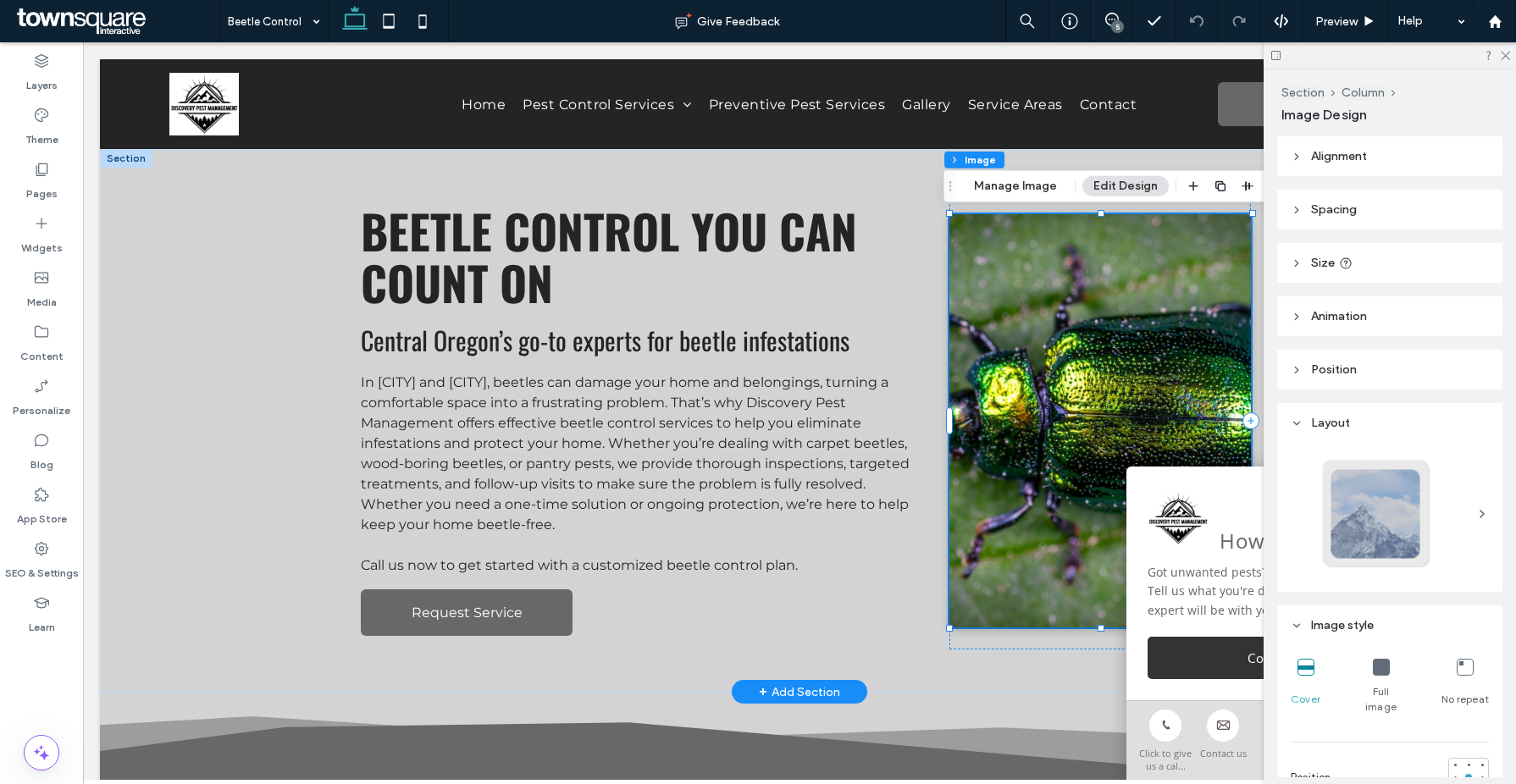 click at bounding box center (1100, 421) 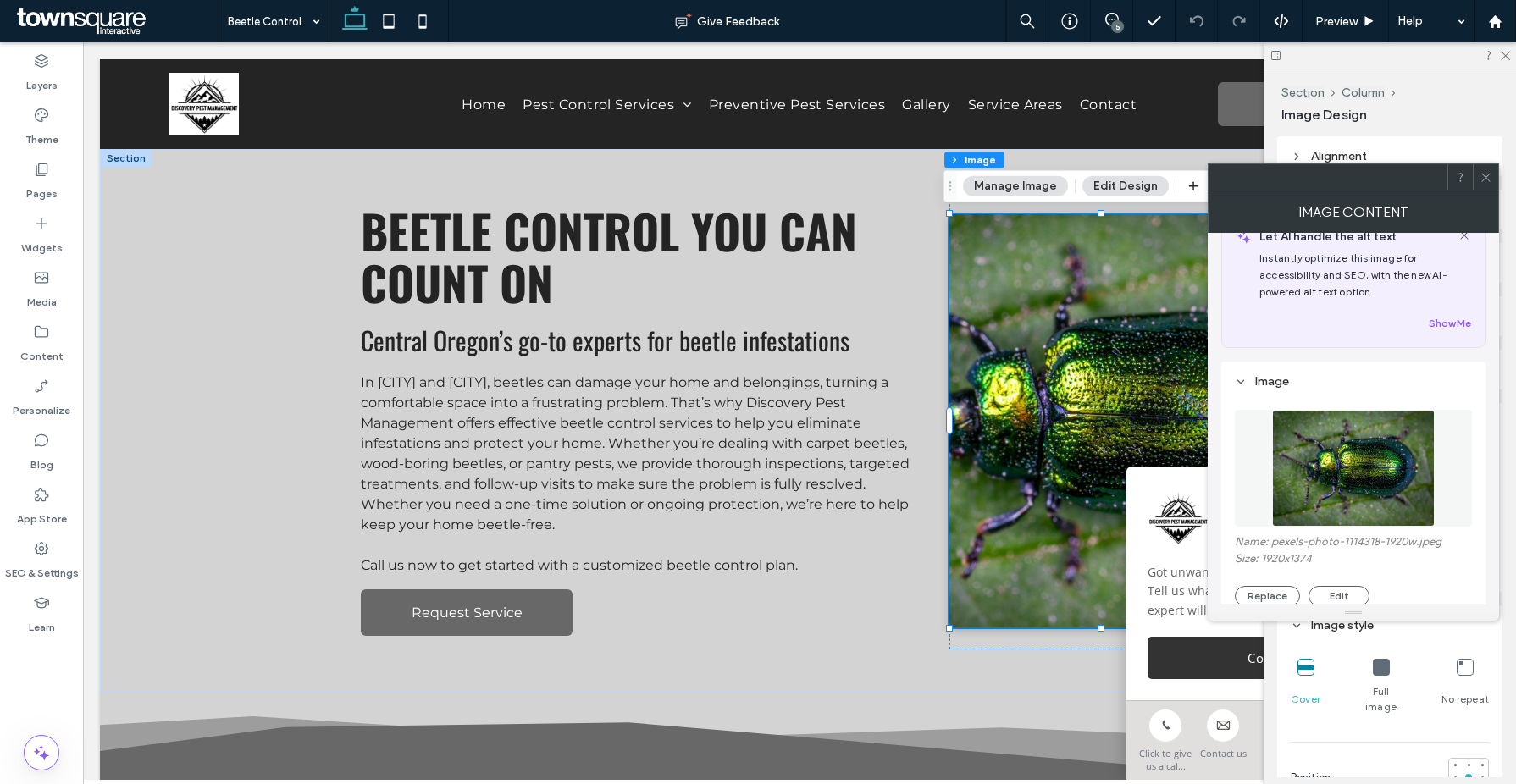 scroll, scrollTop: 67, scrollLeft: 0, axis: vertical 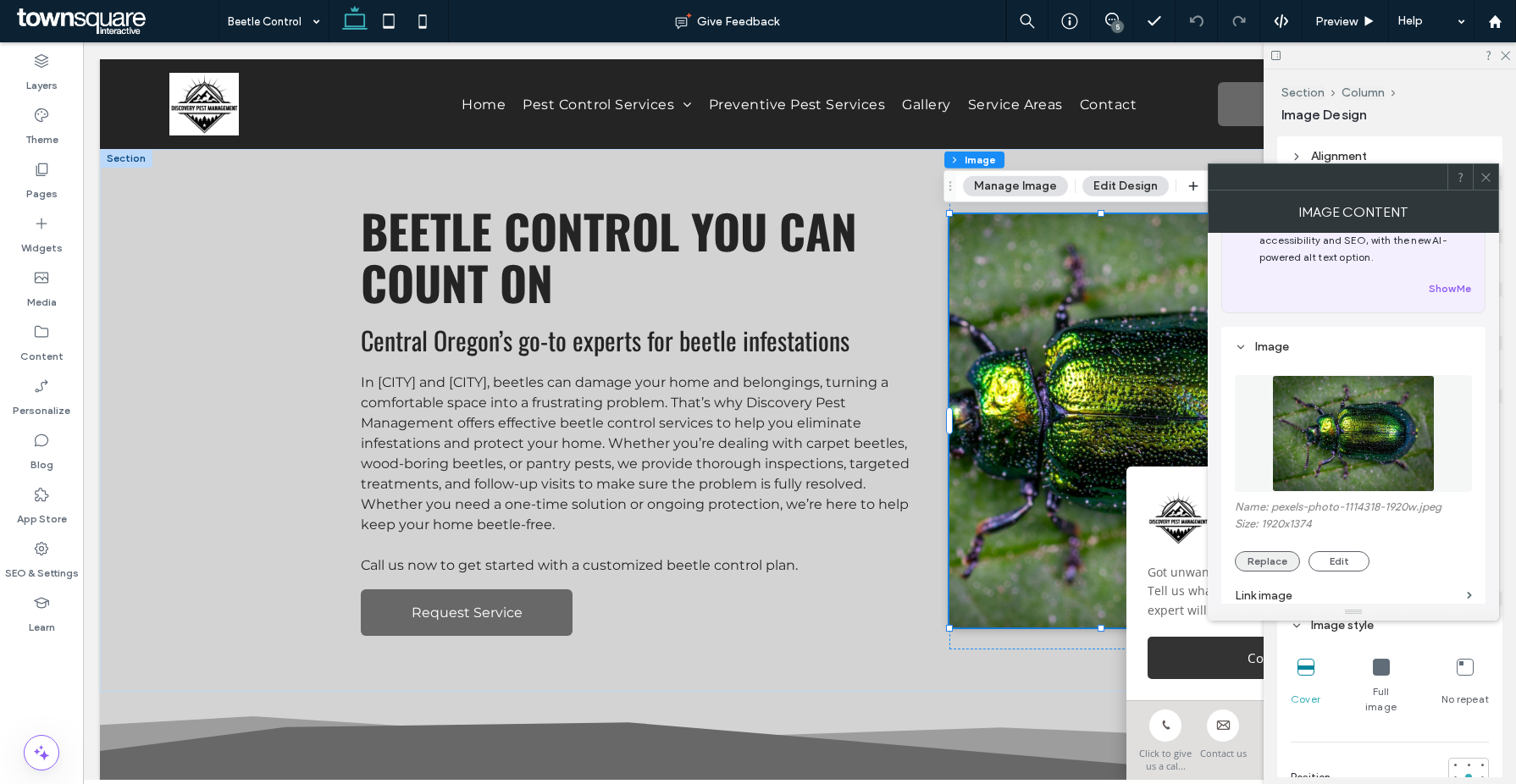 click on "Replace" at bounding box center (1267, 561) 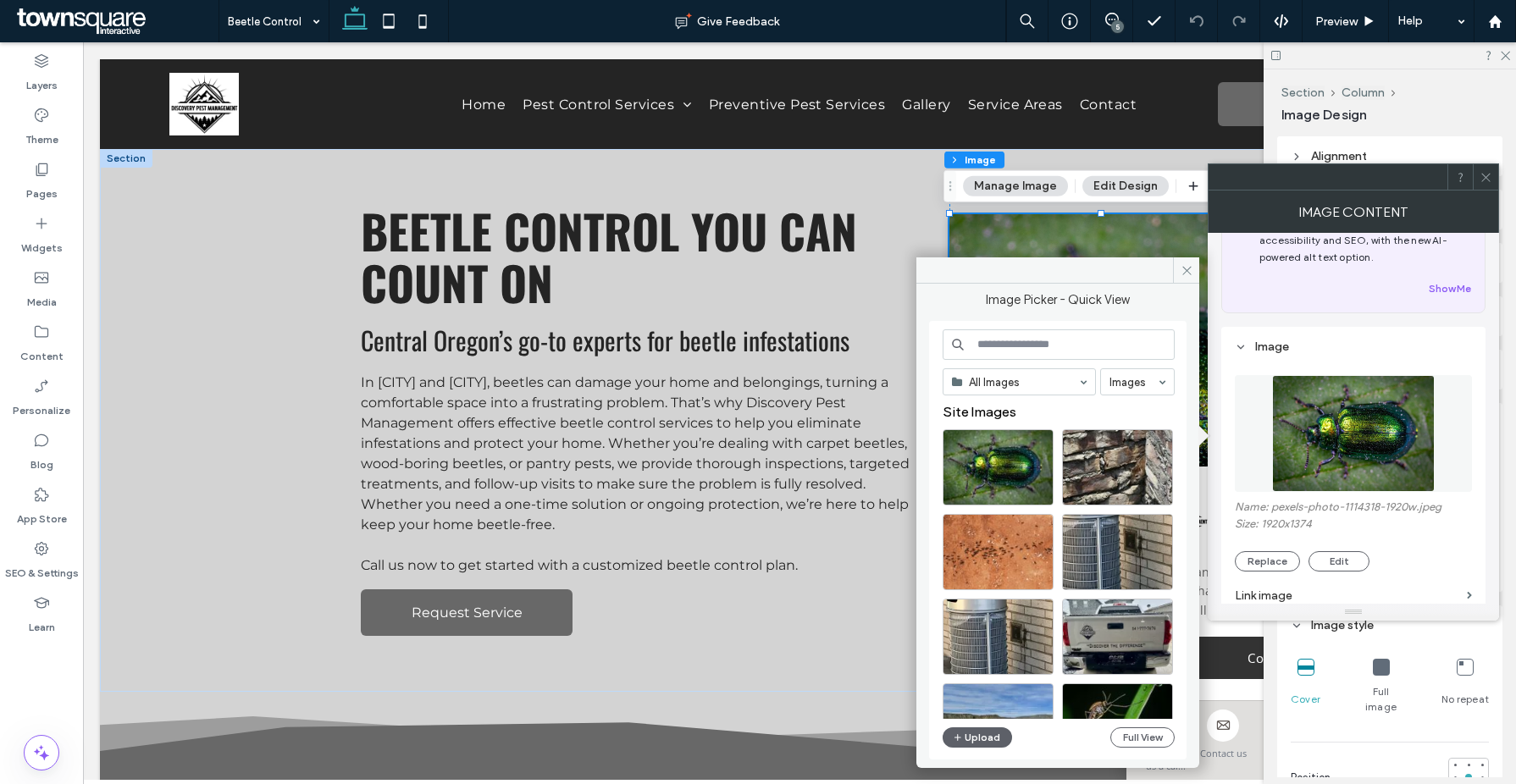 click at bounding box center [1059, 345] 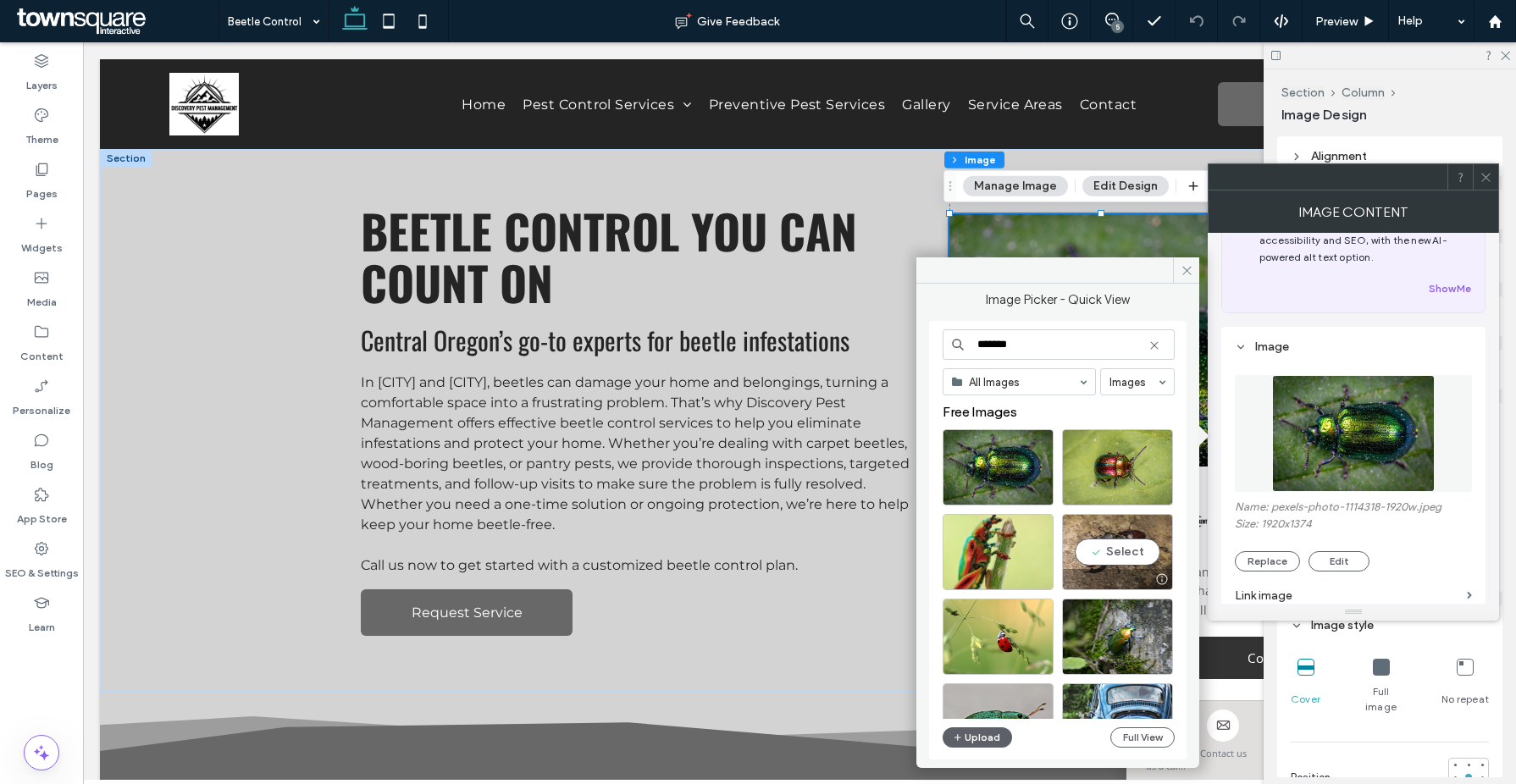 scroll, scrollTop: 11, scrollLeft: 0, axis: vertical 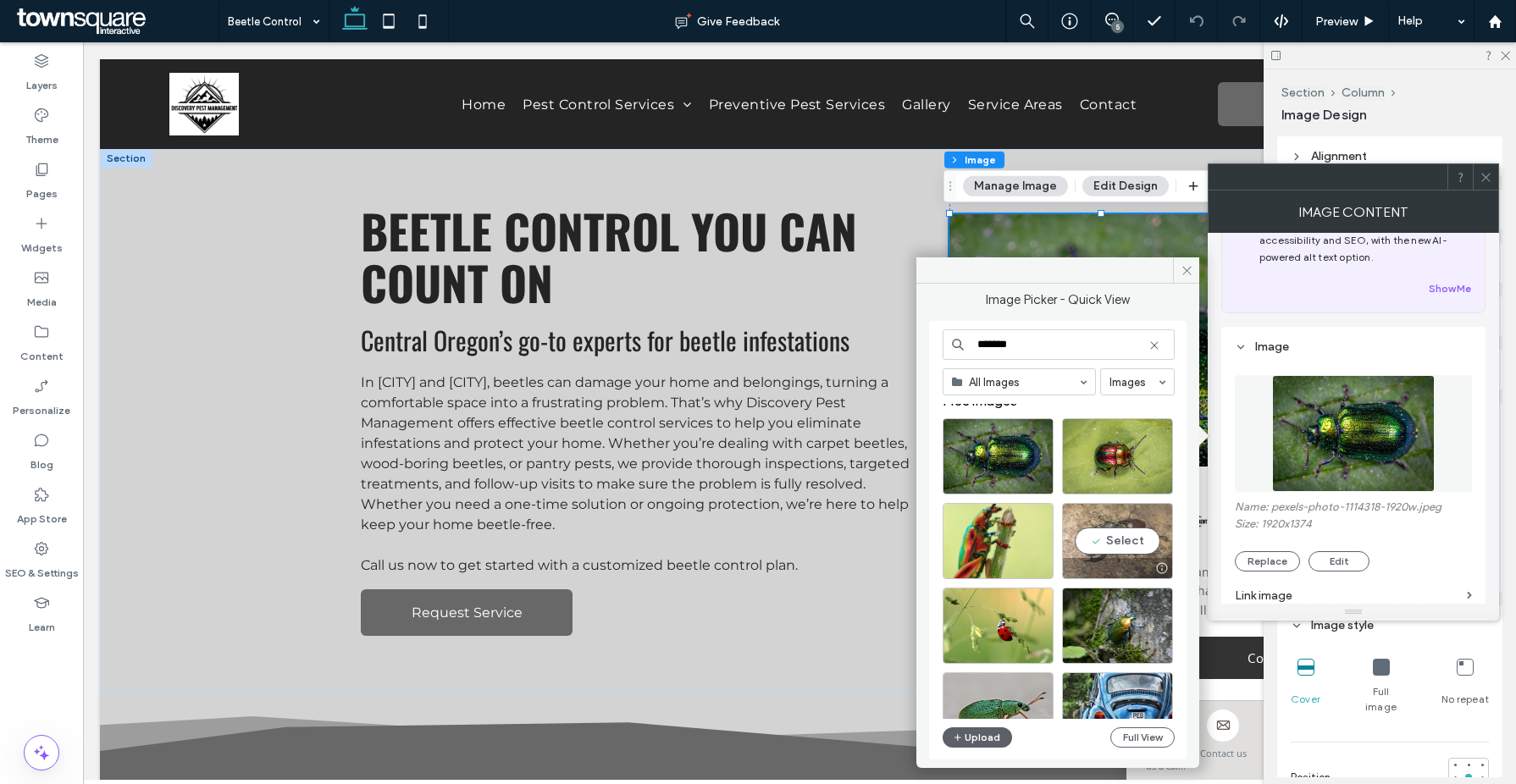type on "******" 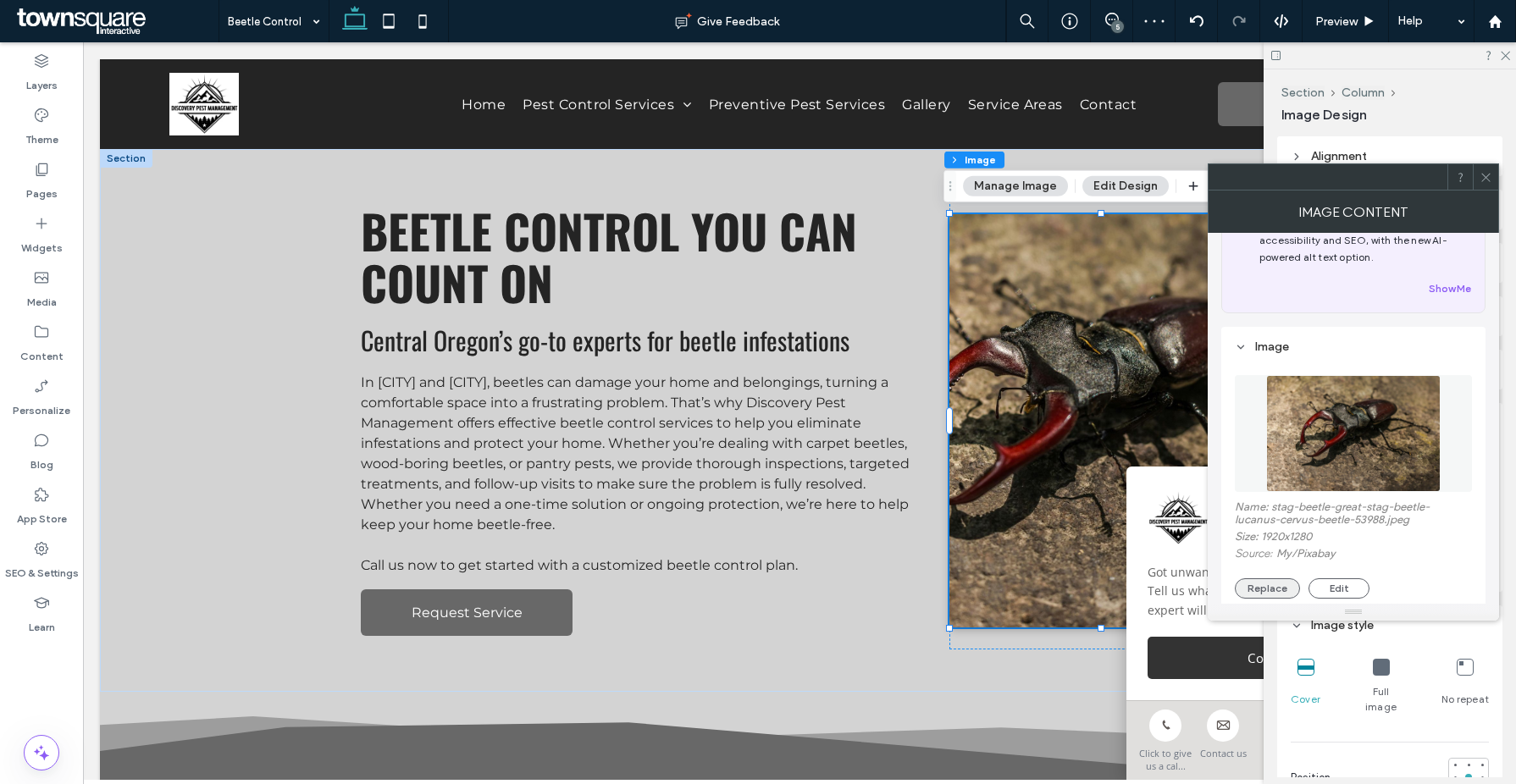 click on "Replace" at bounding box center [1267, 588] 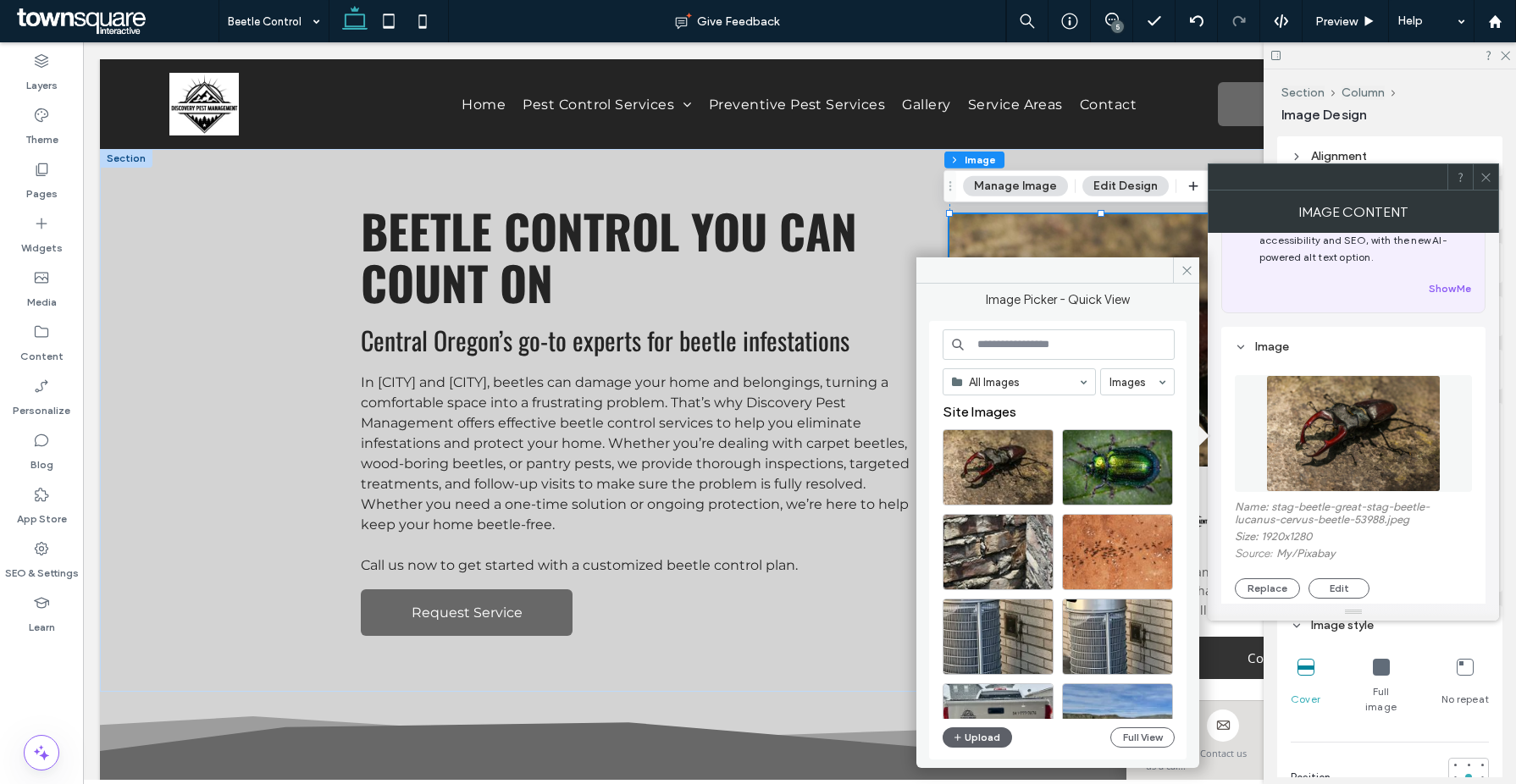 click at bounding box center [1059, 345] 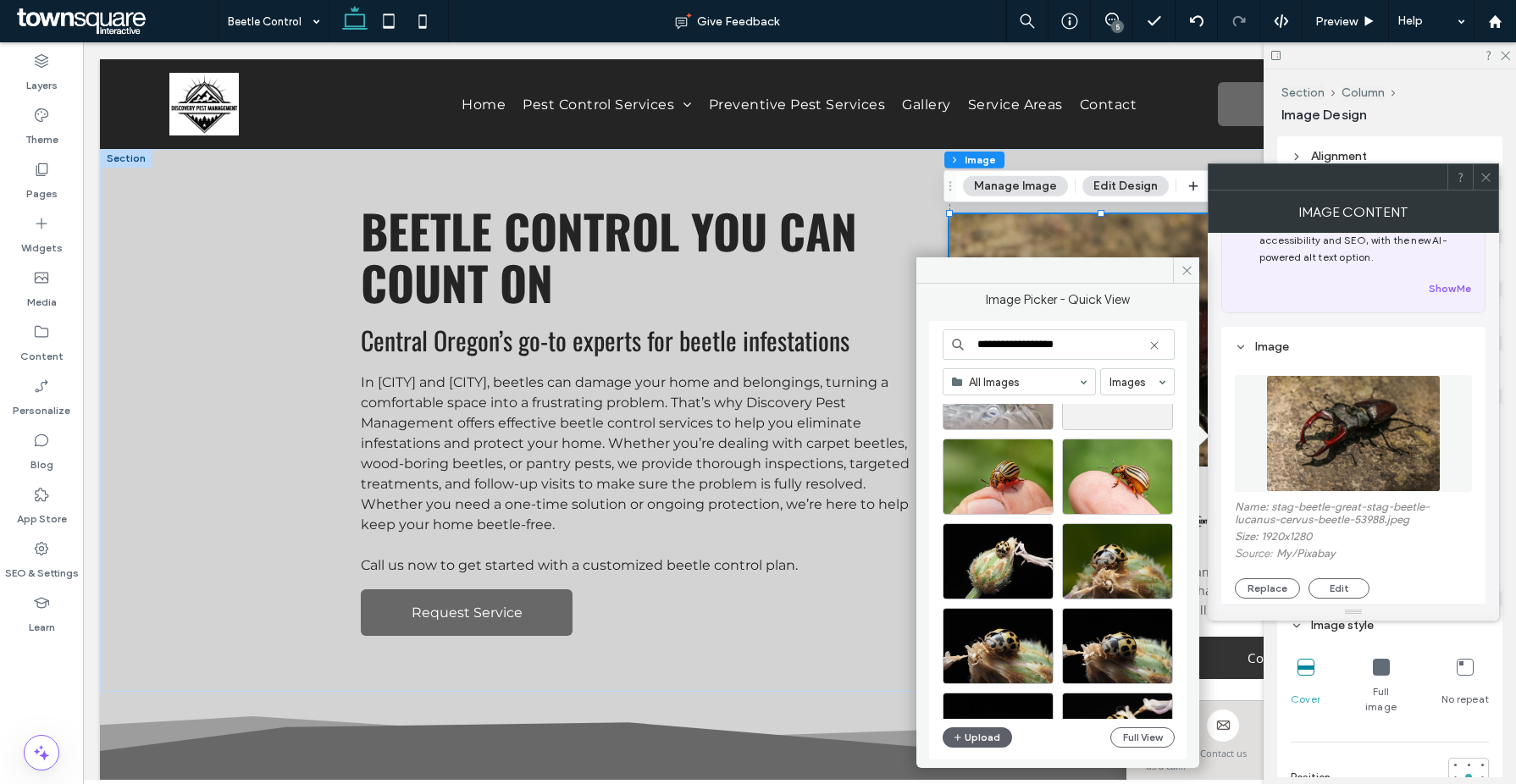 scroll, scrollTop: 182, scrollLeft: 0, axis: vertical 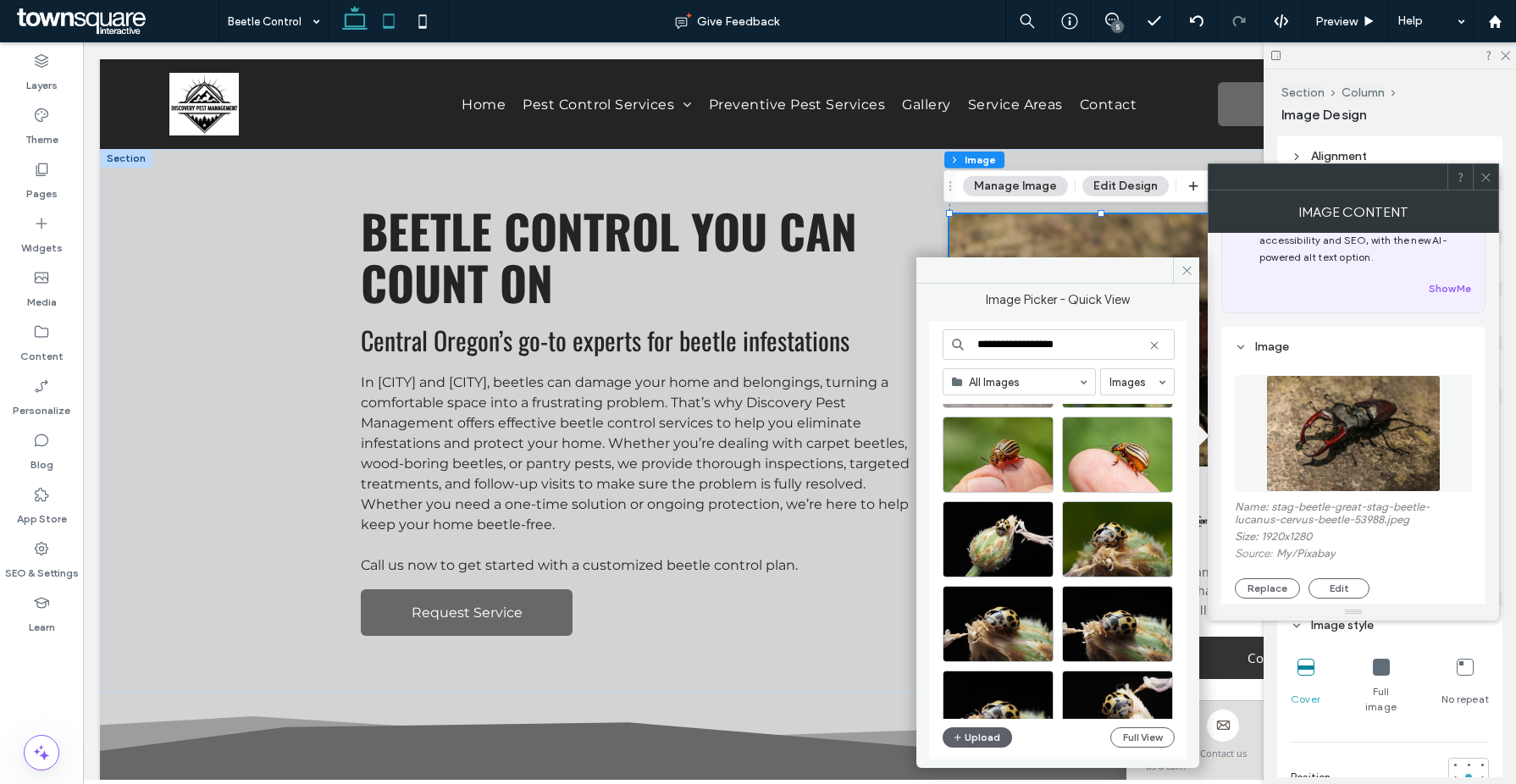 type on "**********" 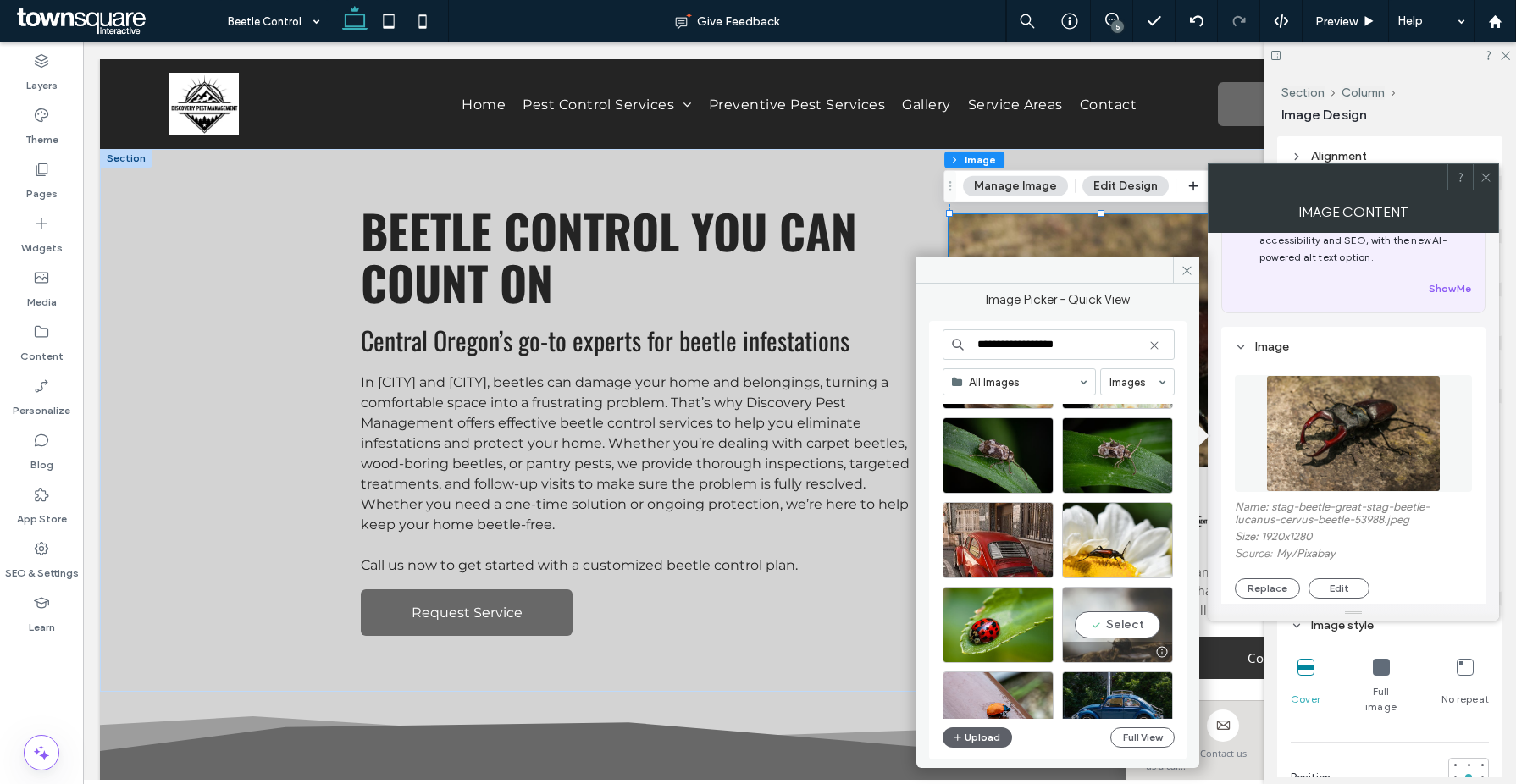 scroll, scrollTop: 541, scrollLeft: 0, axis: vertical 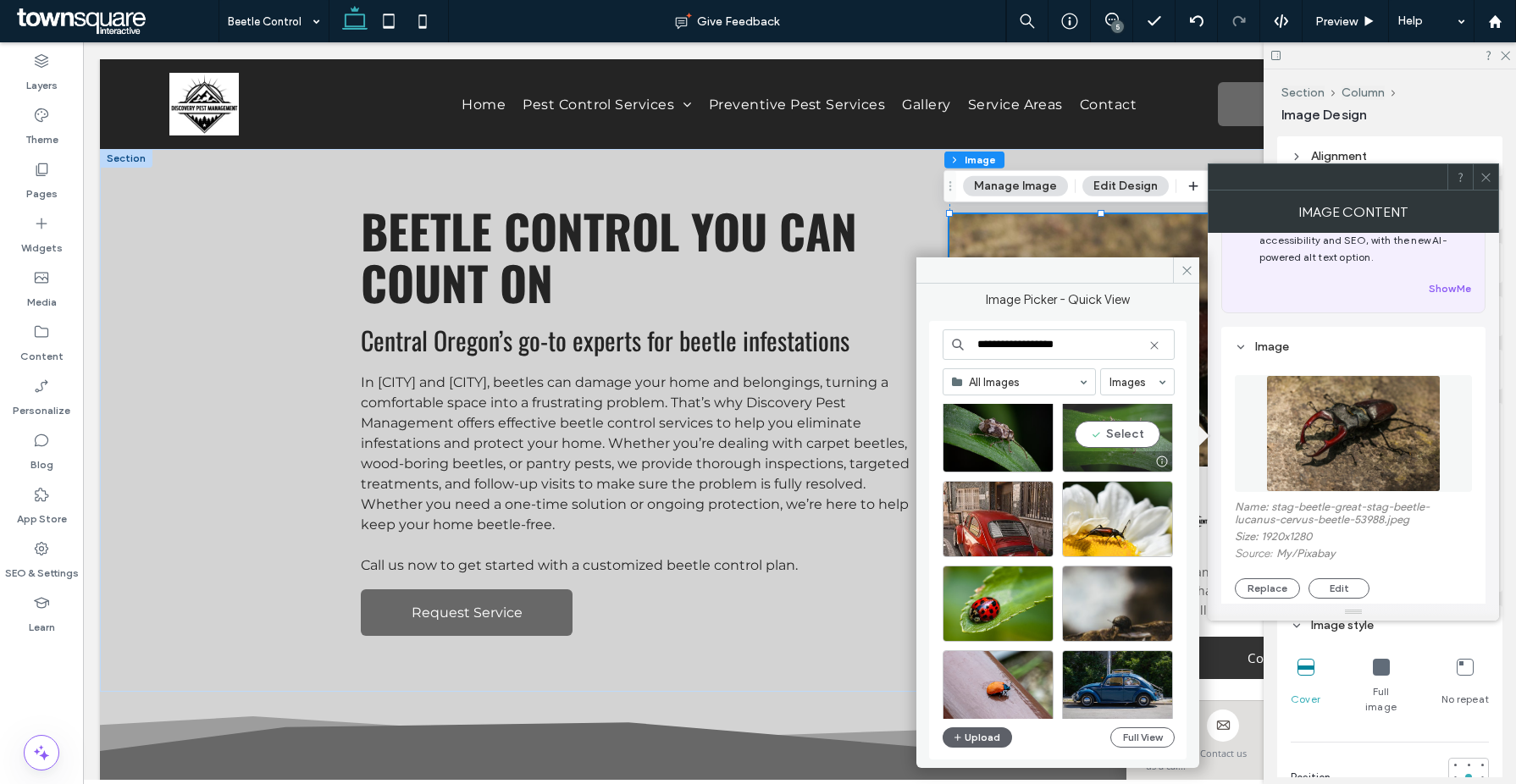 click on "Select" at bounding box center [1117, 434] 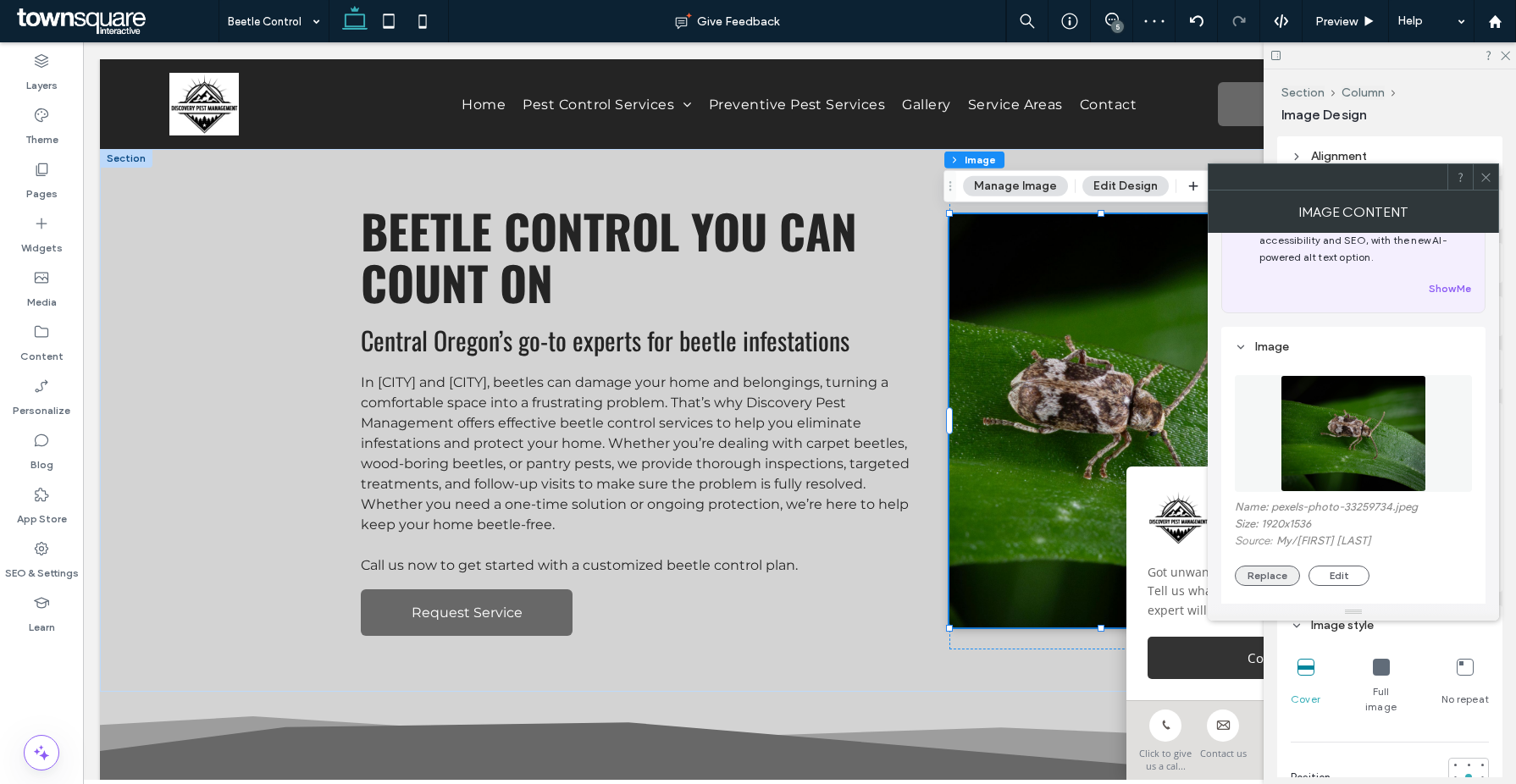 click on "Replace" at bounding box center (1267, 576) 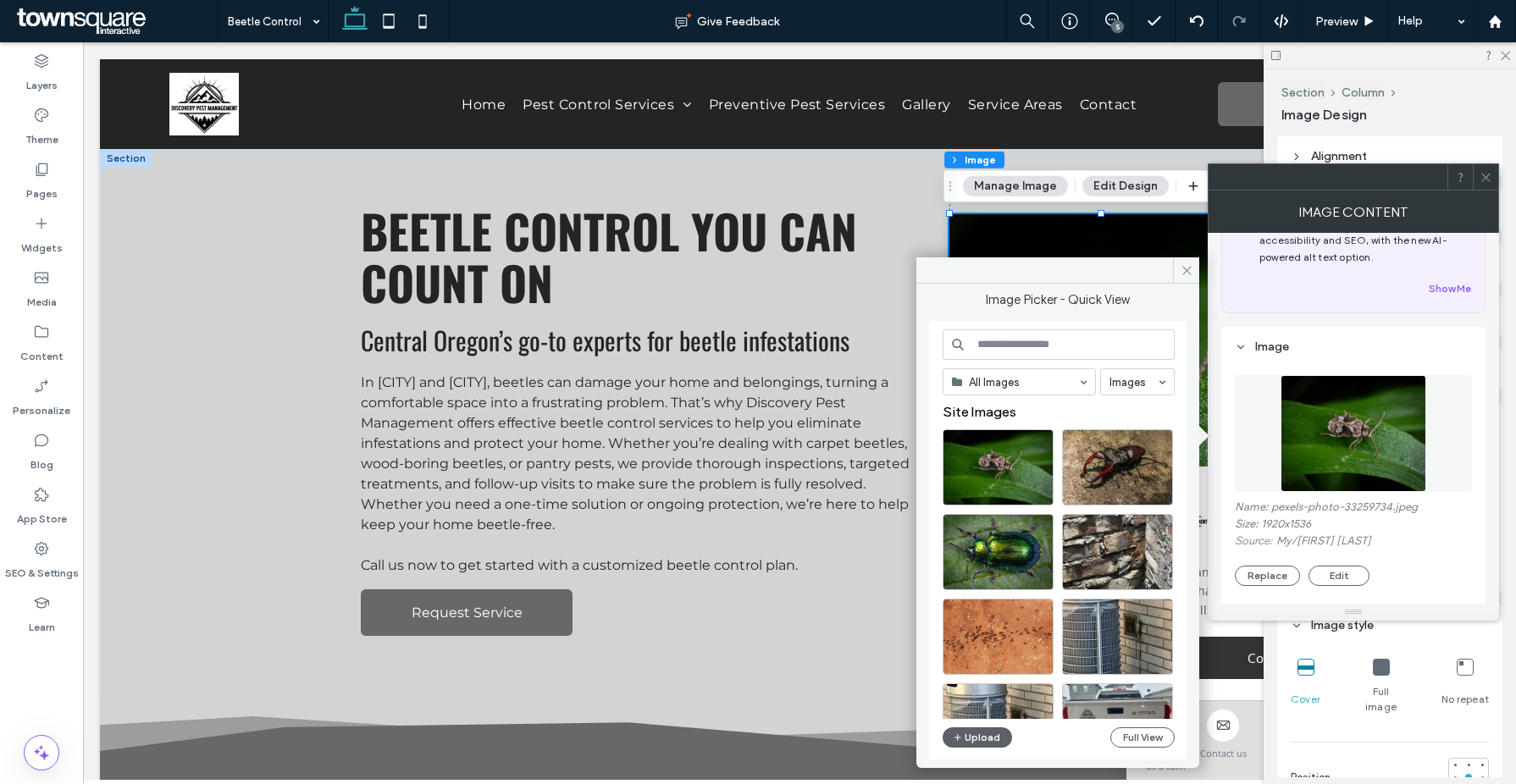 click at bounding box center (1059, 345) 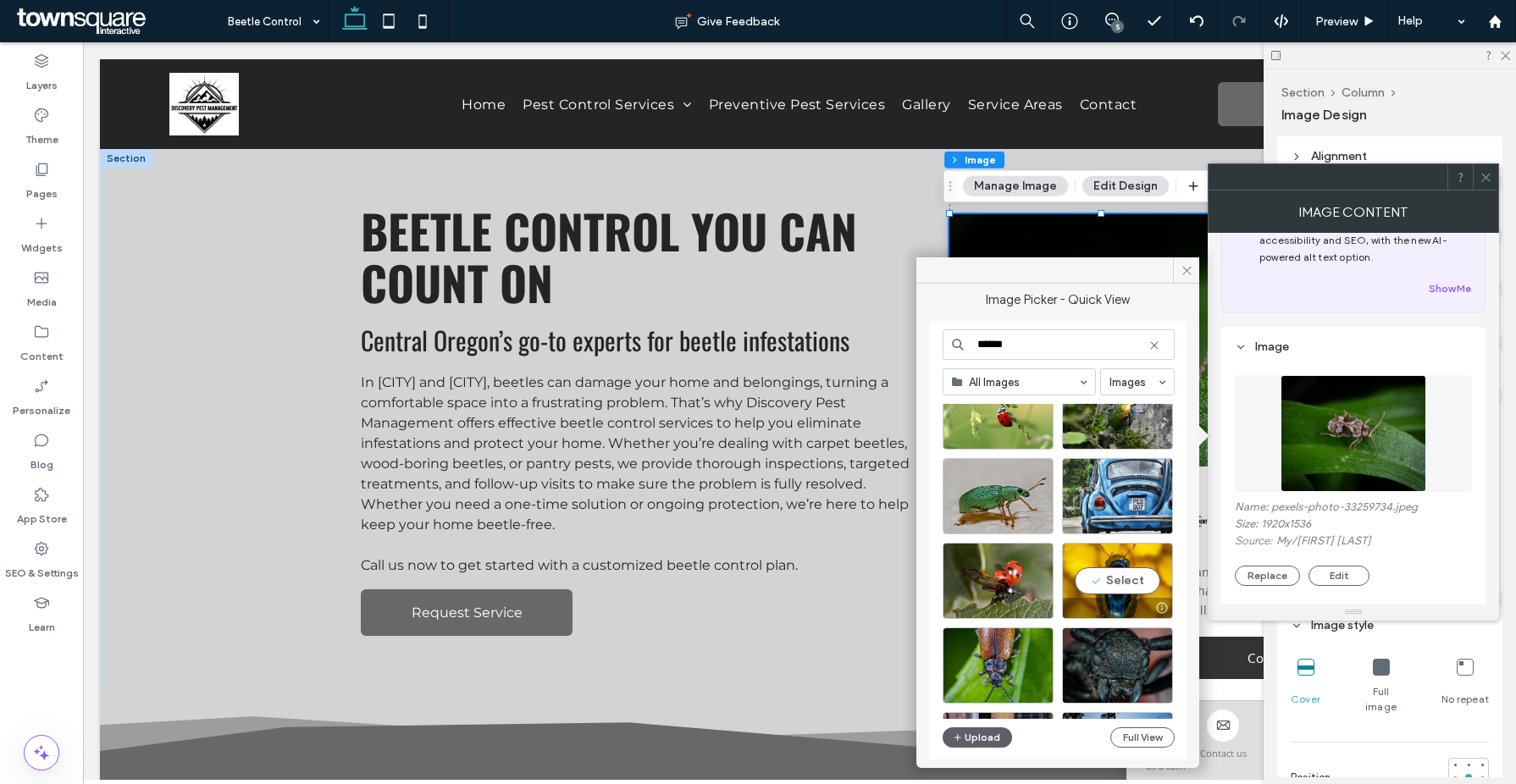 scroll, scrollTop: 644, scrollLeft: 0, axis: vertical 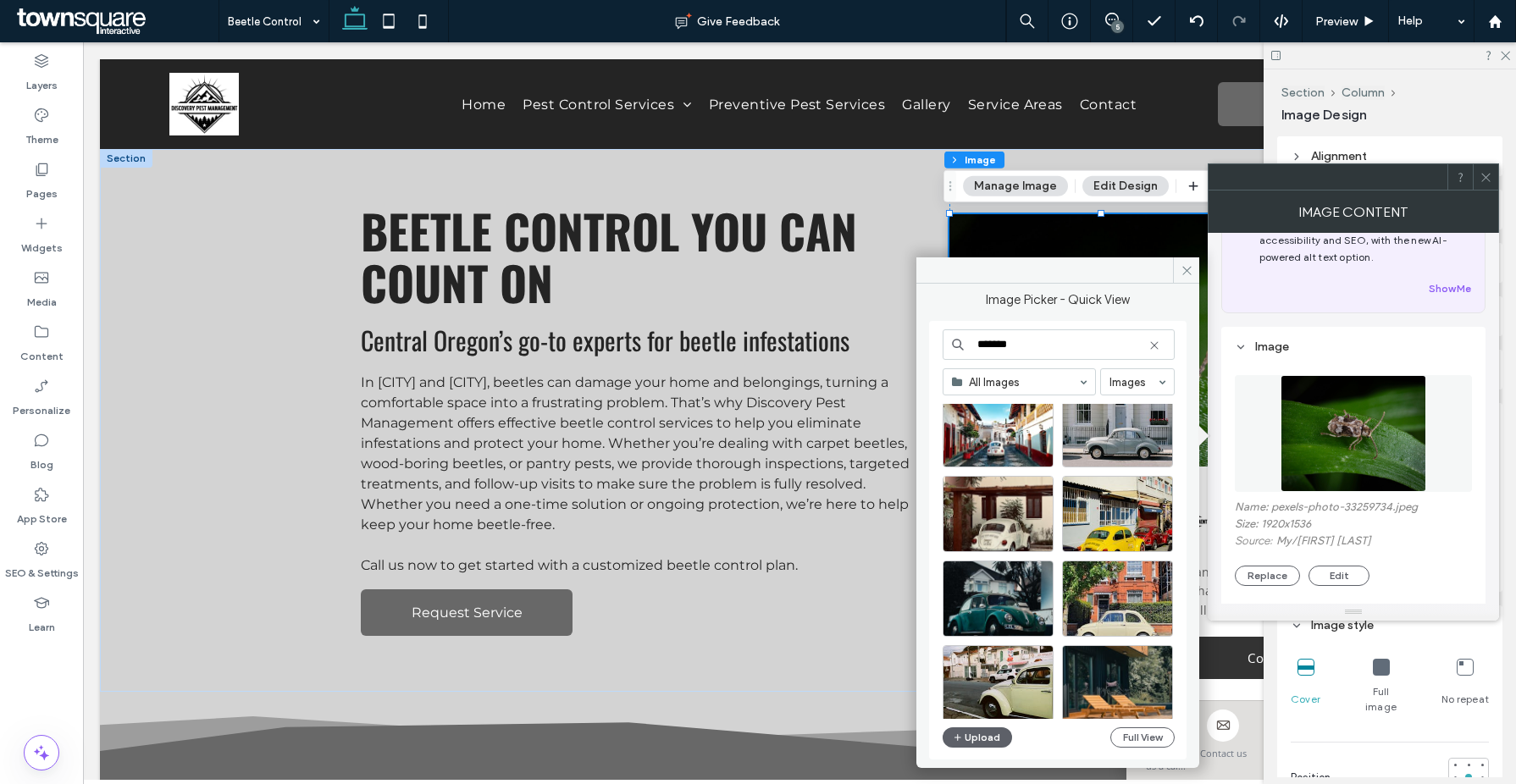 type on "******" 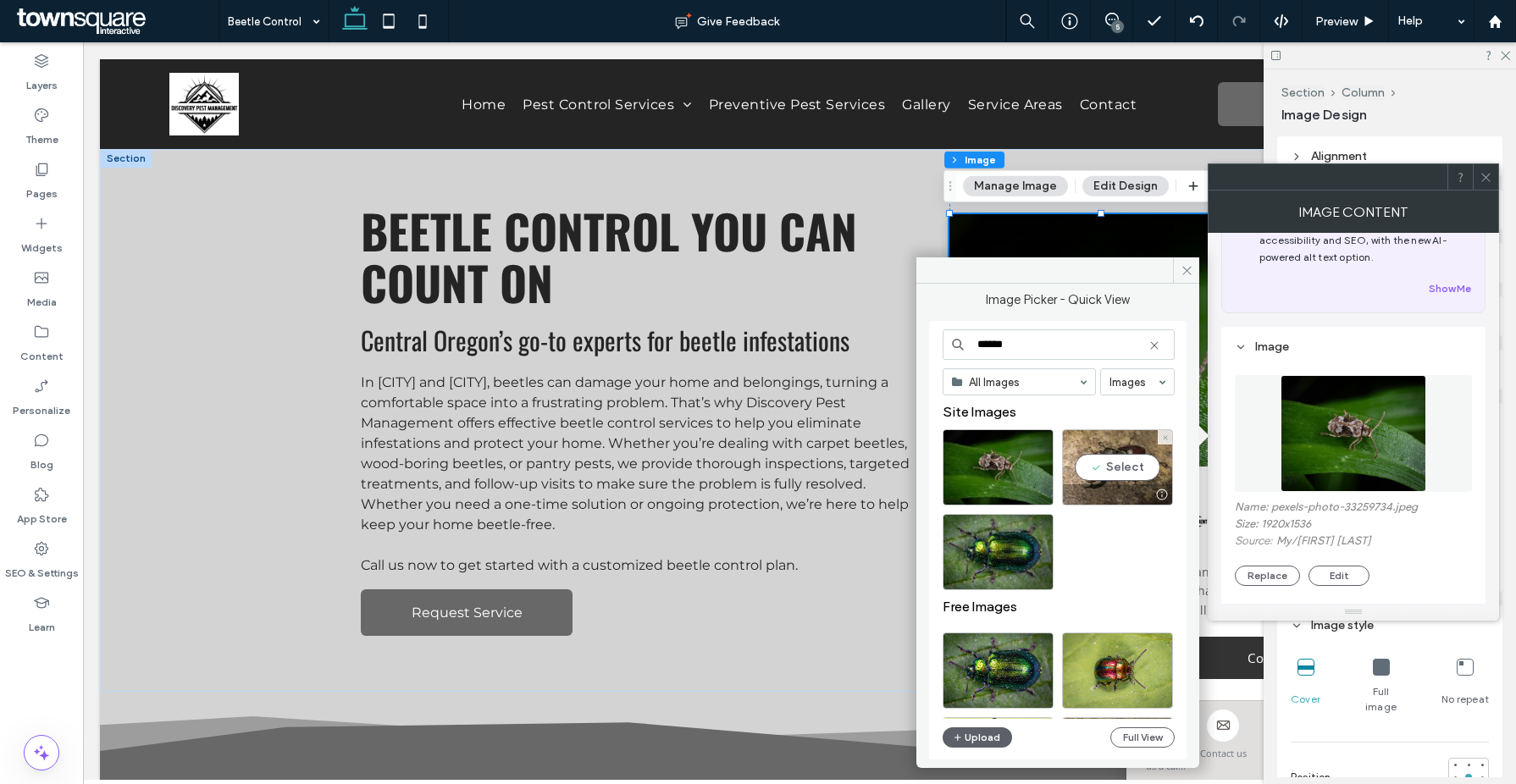 scroll, scrollTop: 78, scrollLeft: 0, axis: vertical 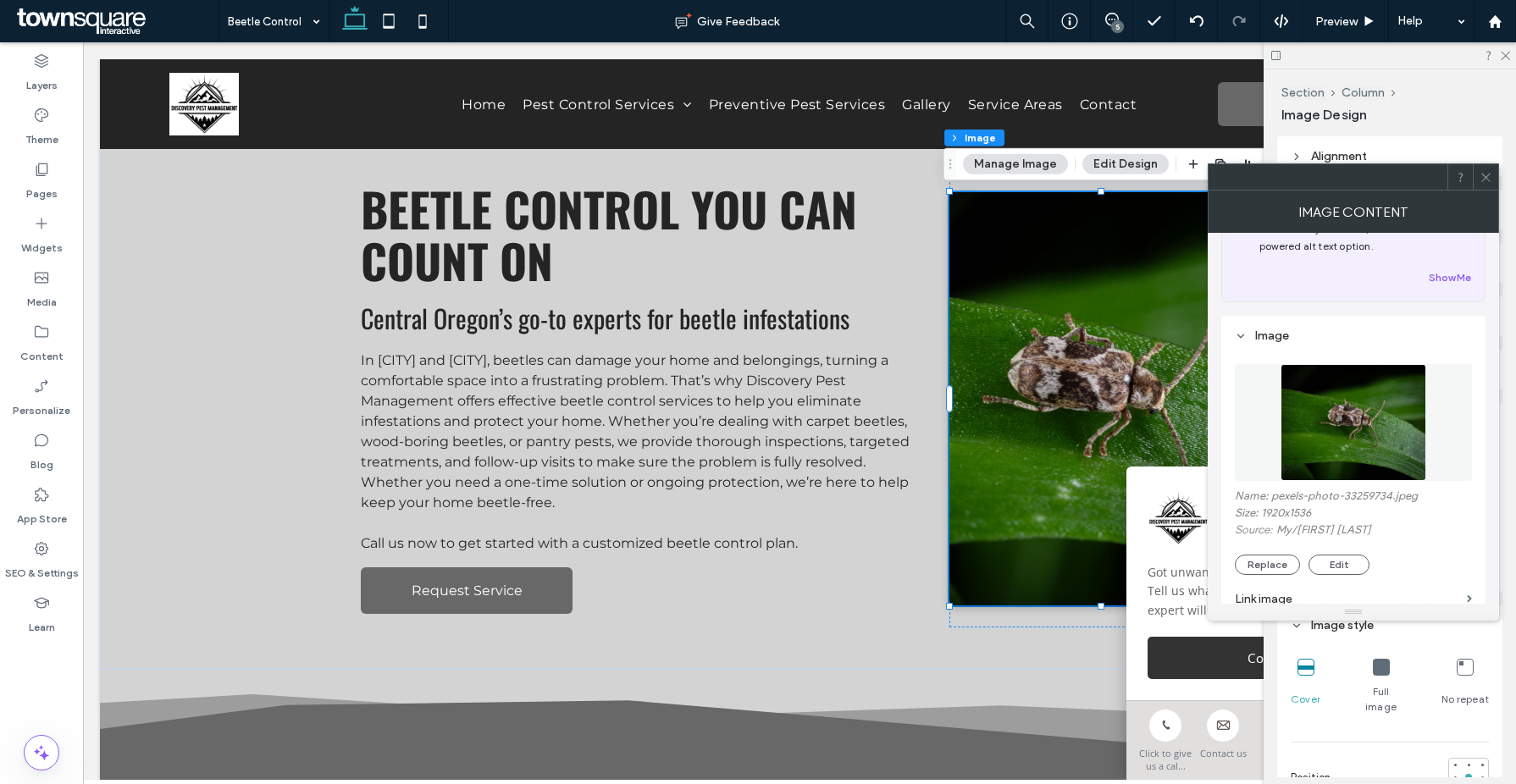 click 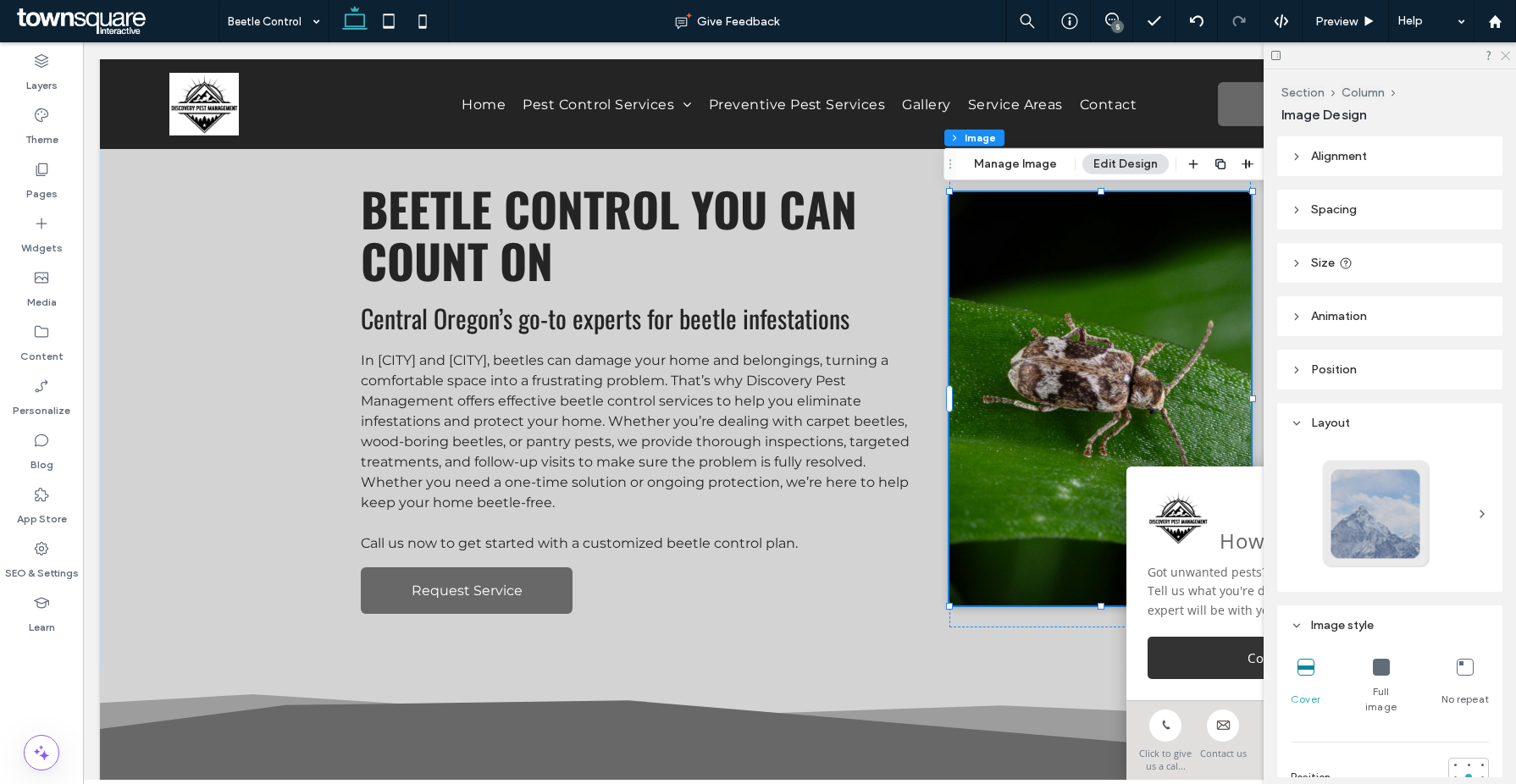 click 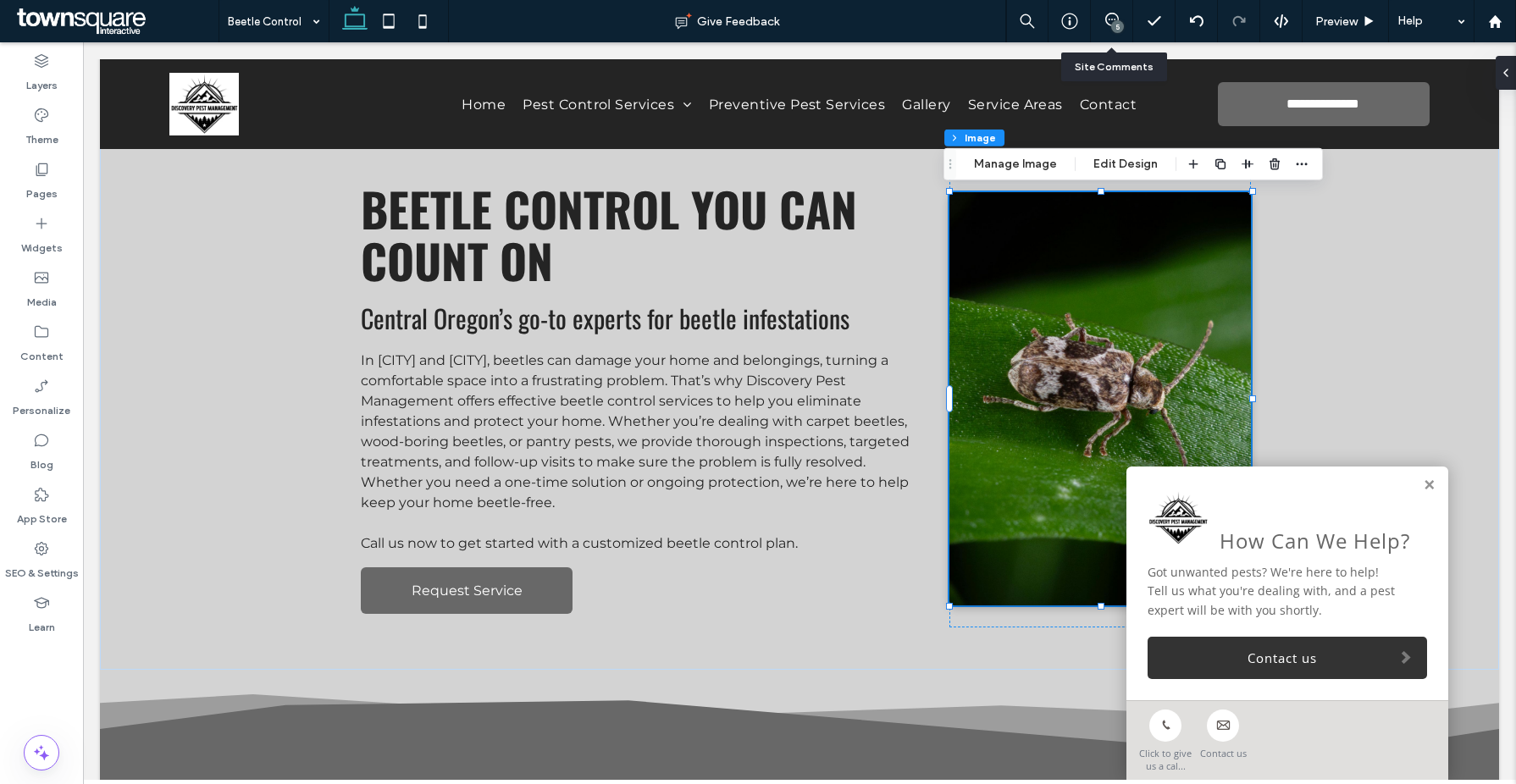 click on "5" at bounding box center [1112, 21] 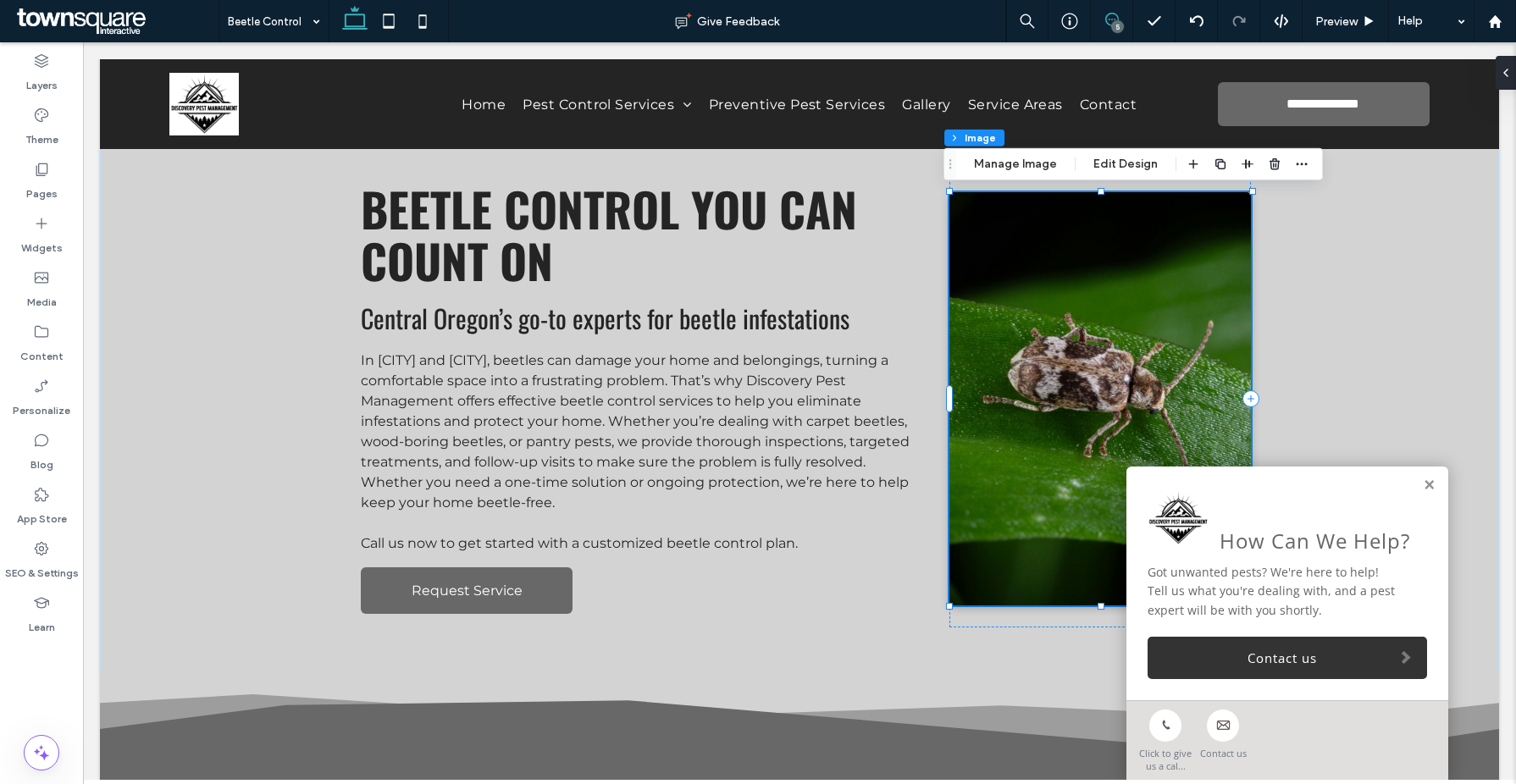 click 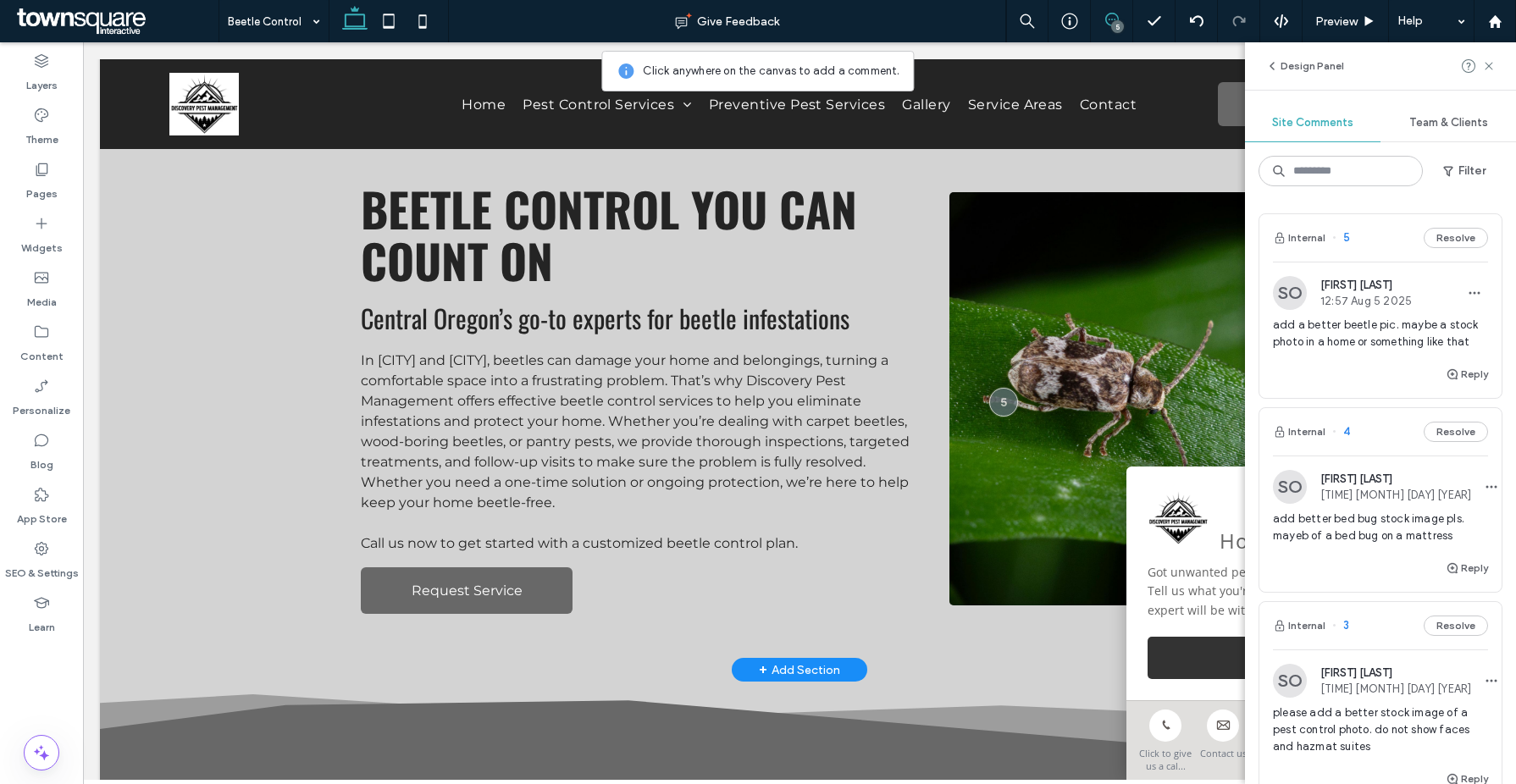 click at bounding box center [1100, 399] 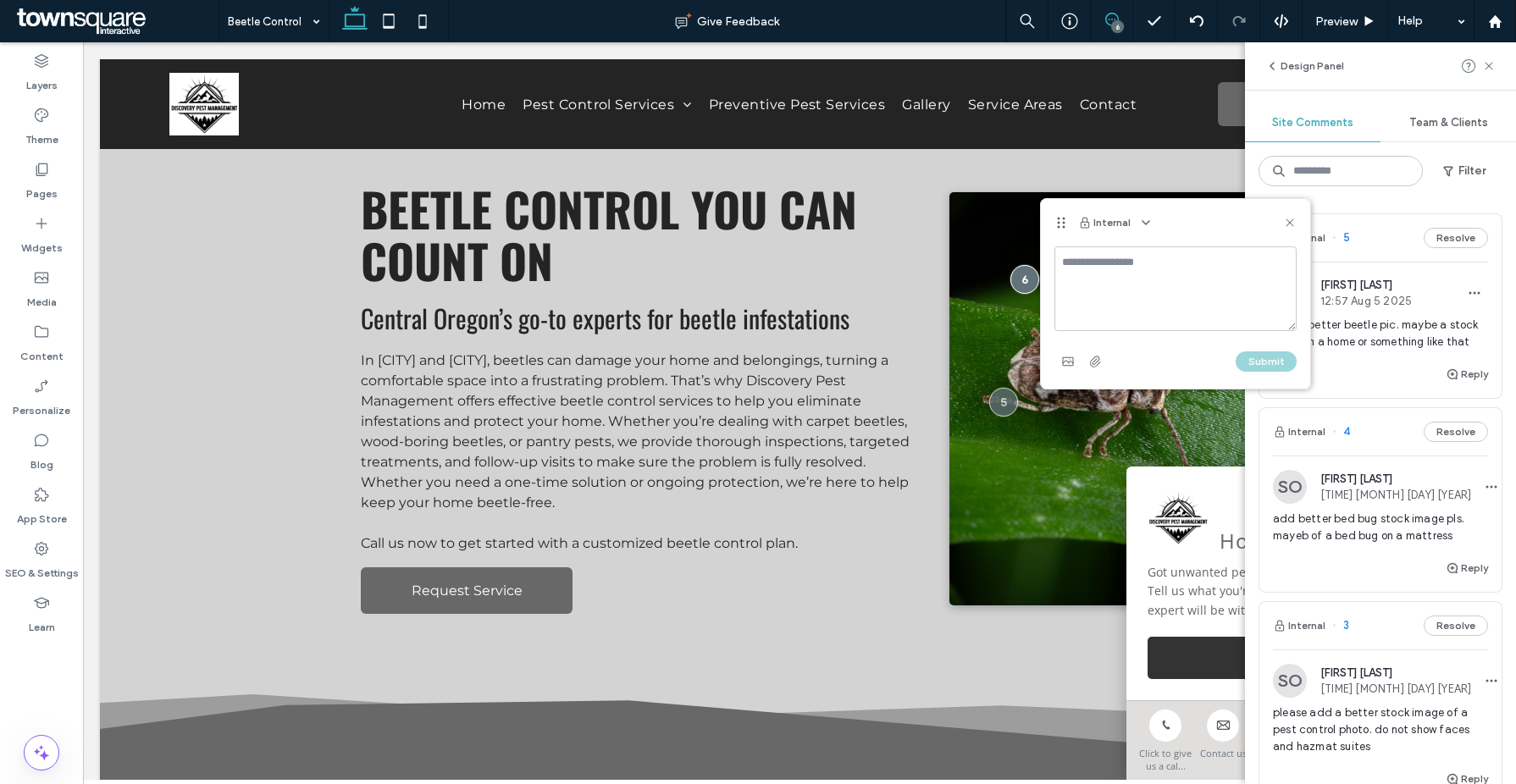 drag, startPoint x: 1286, startPoint y: 223, endPoint x: 1353, endPoint y: 157, distance: 94.04786 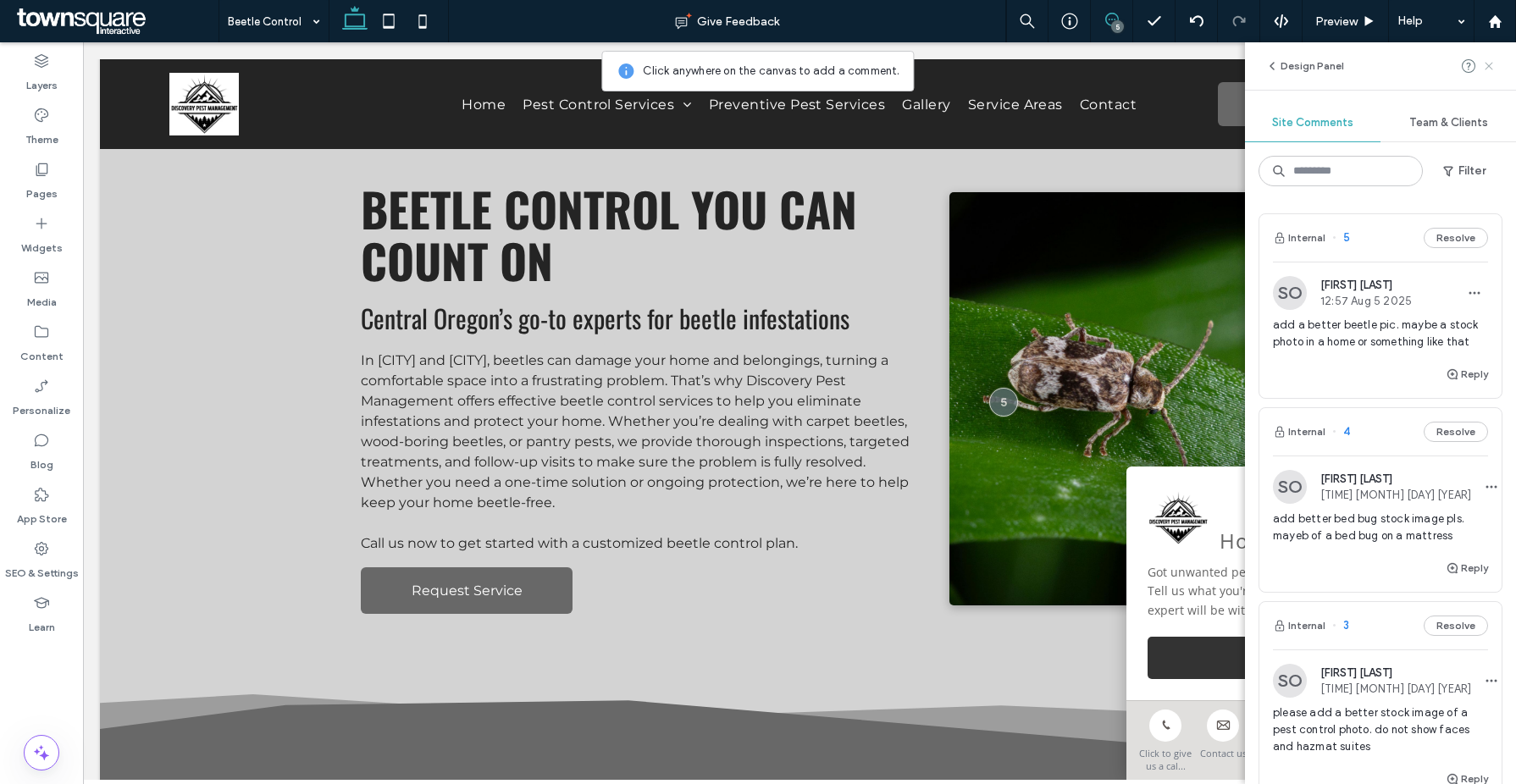click 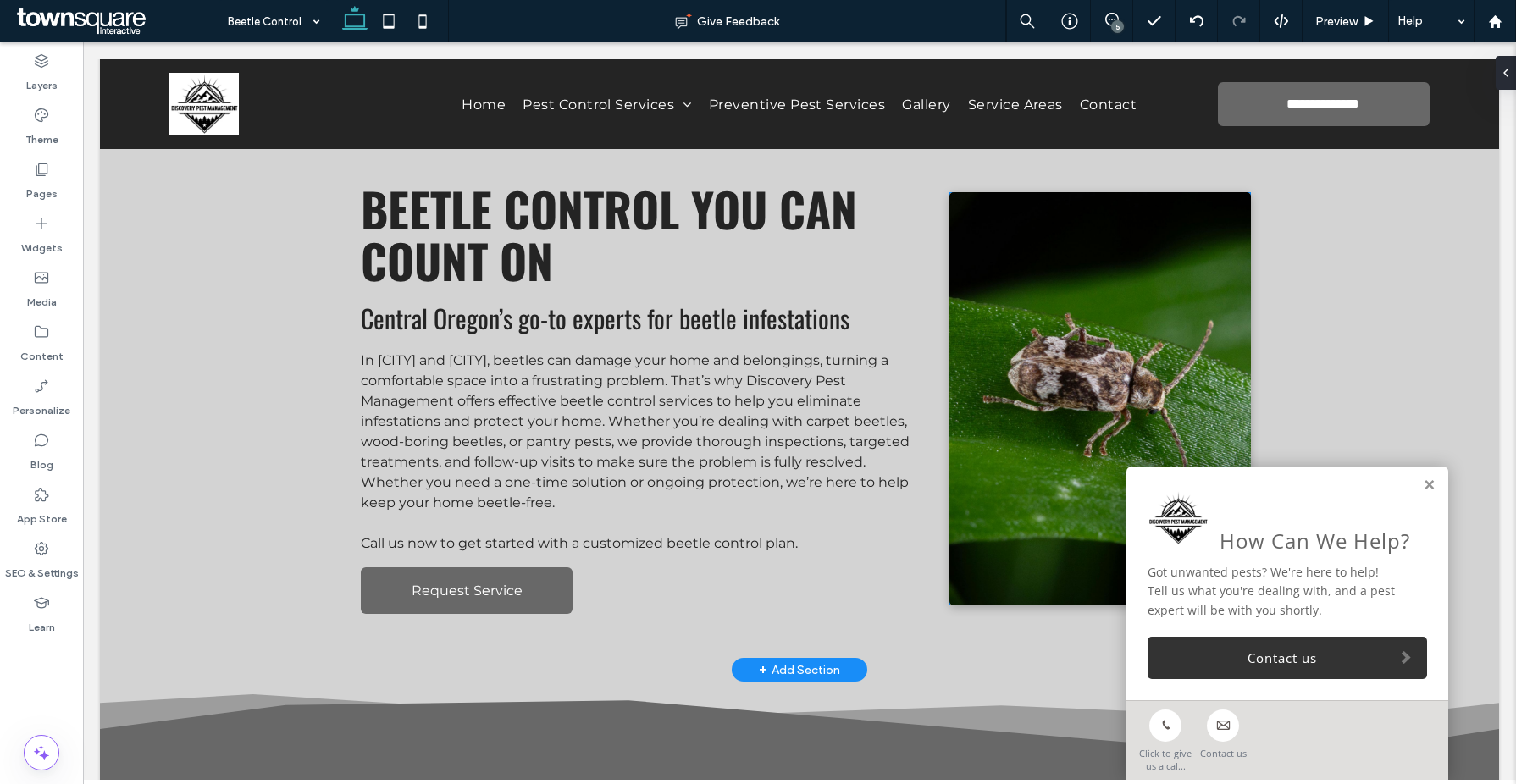 click at bounding box center (1100, 399) 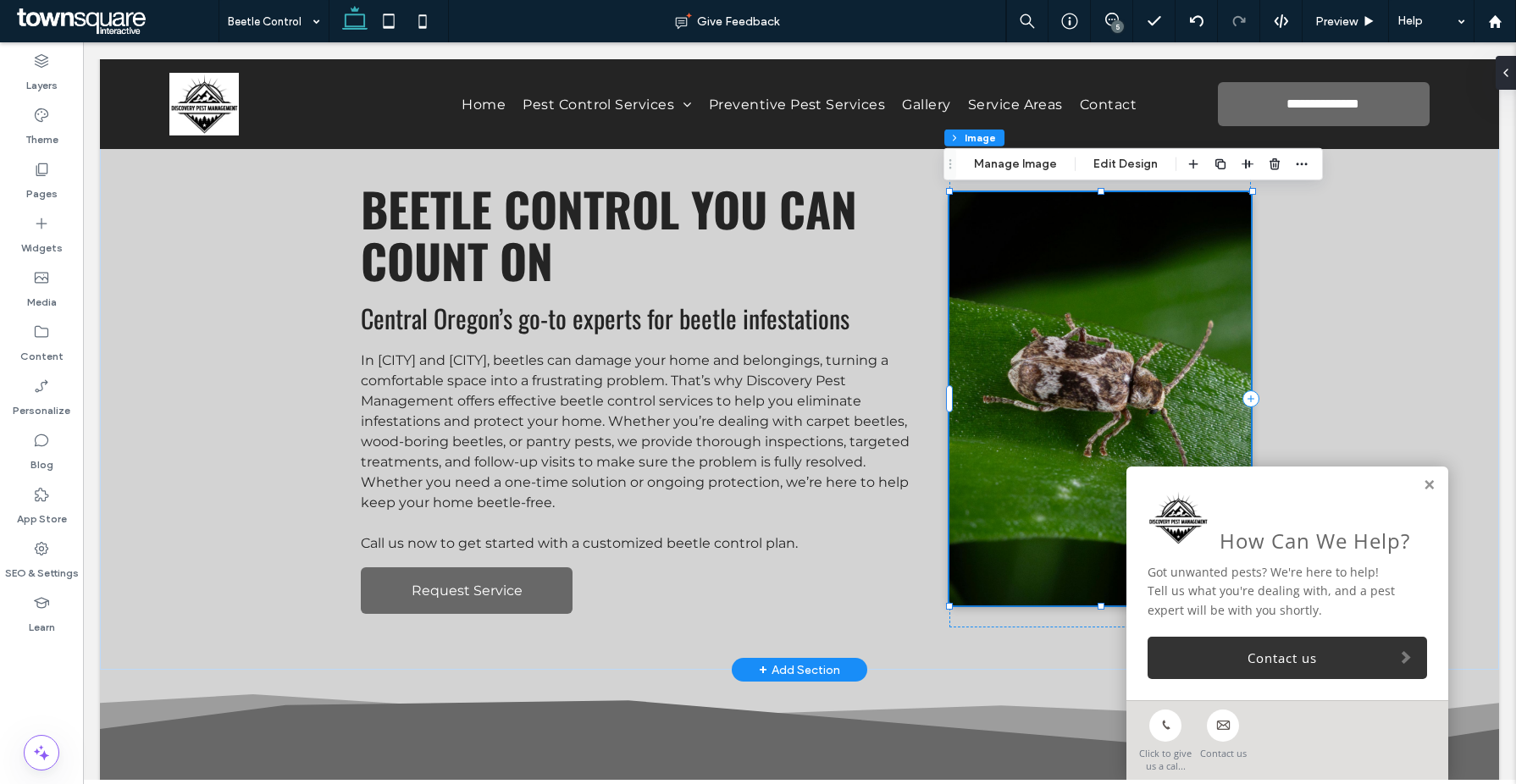 click at bounding box center (1100, 399) 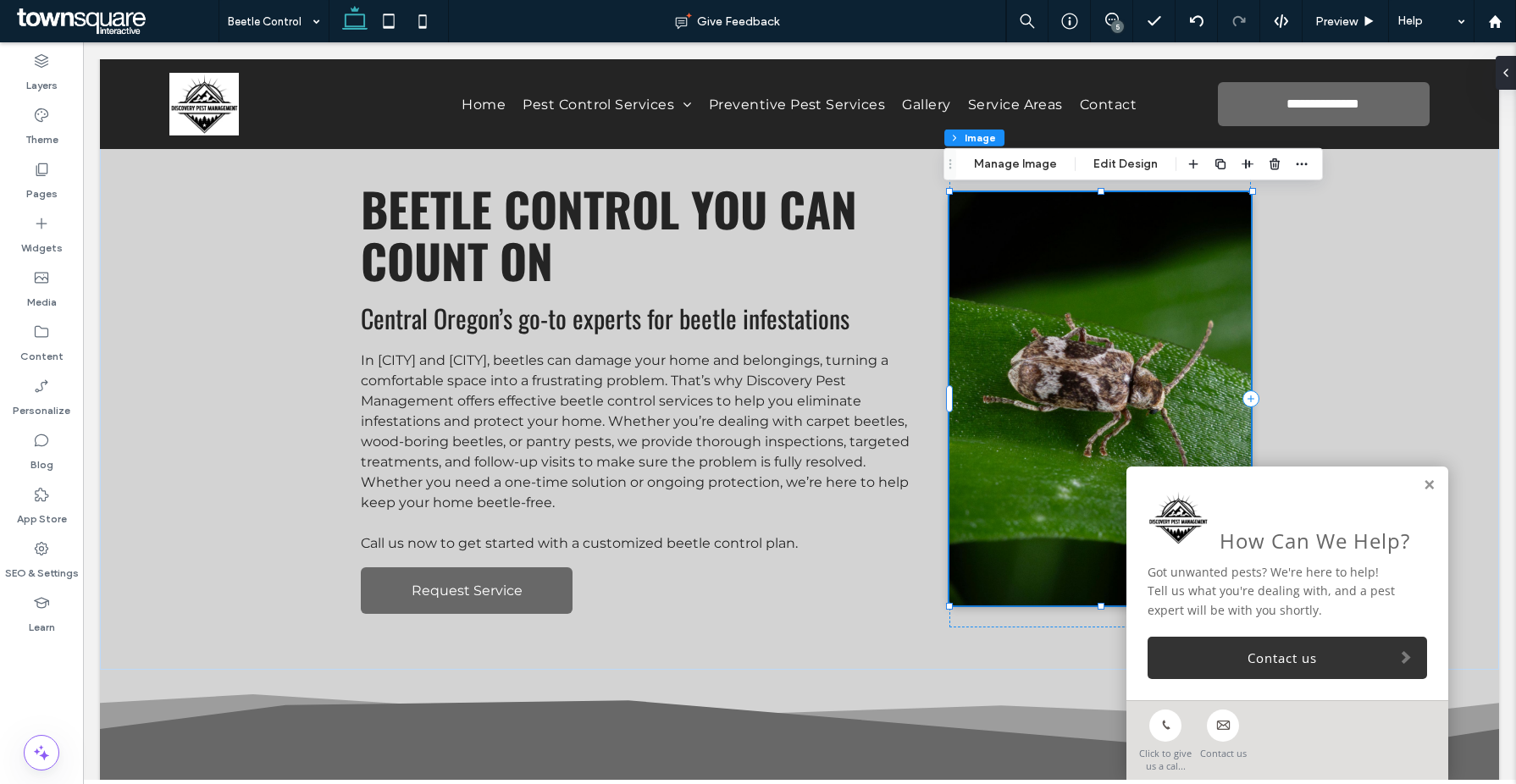 click on "Section Column Image Manage Image Edit Design" at bounding box center [1133, 164] 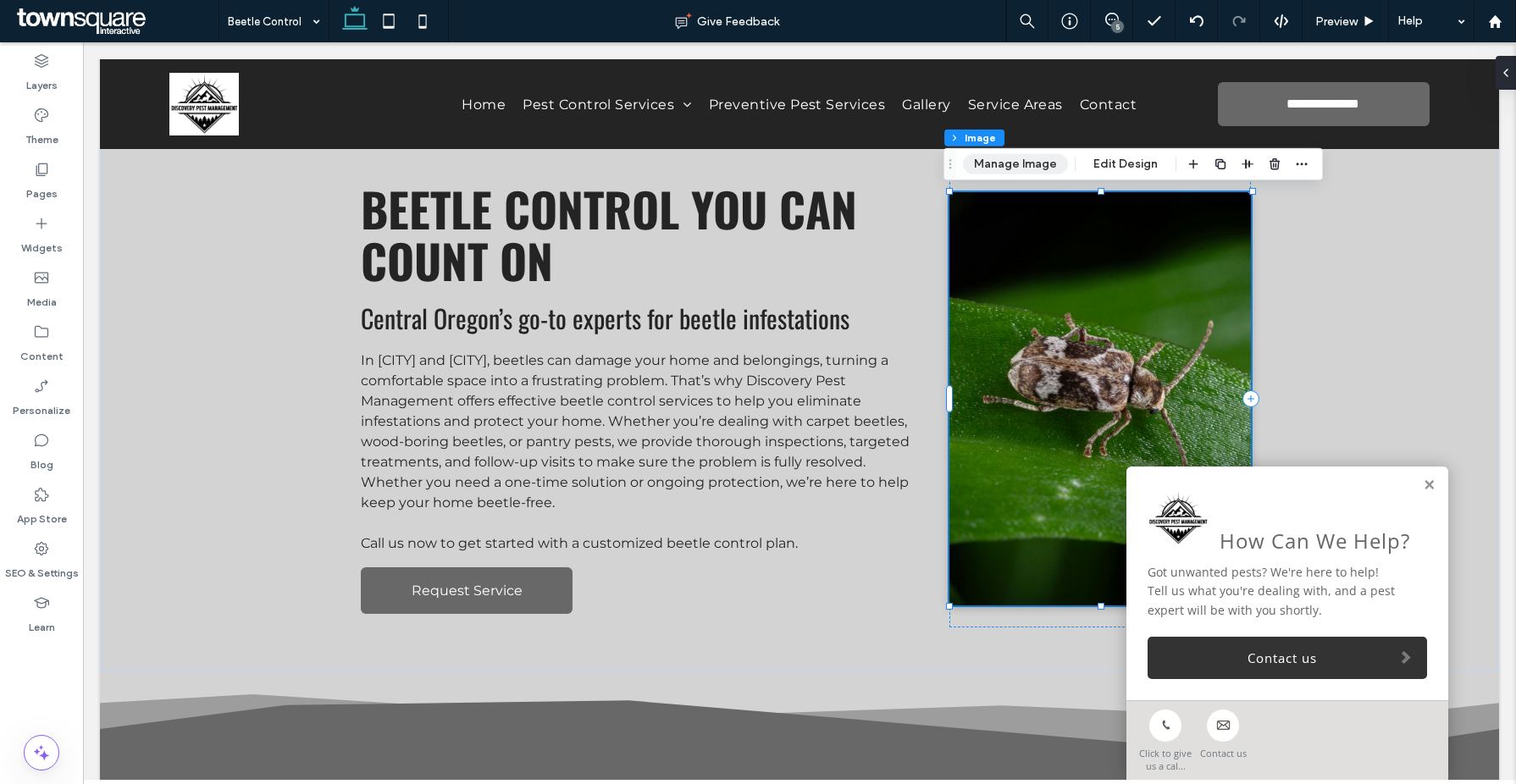 click on "Manage Image" at bounding box center (1015, 164) 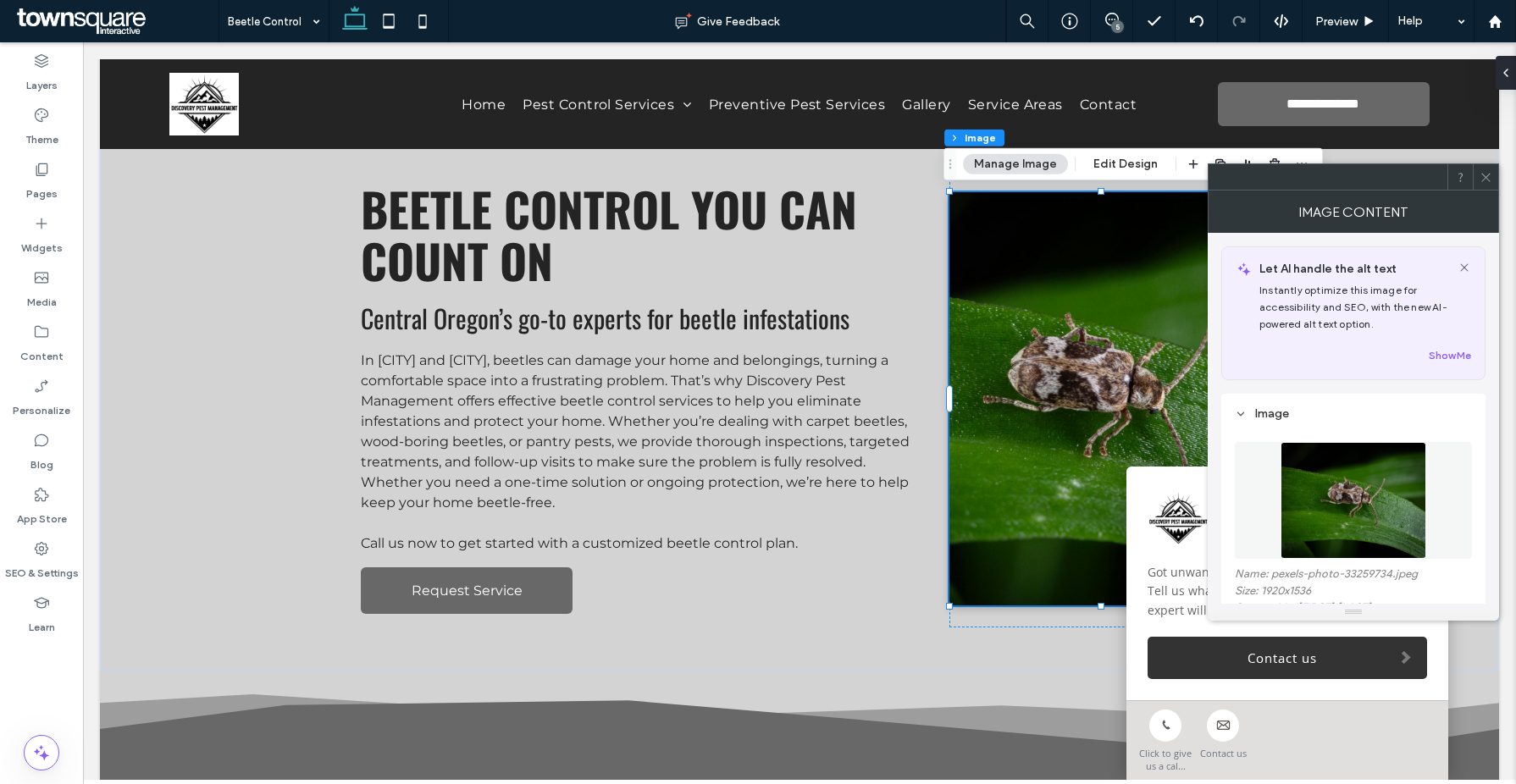scroll, scrollTop: 183, scrollLeft: 0, axis: vertical 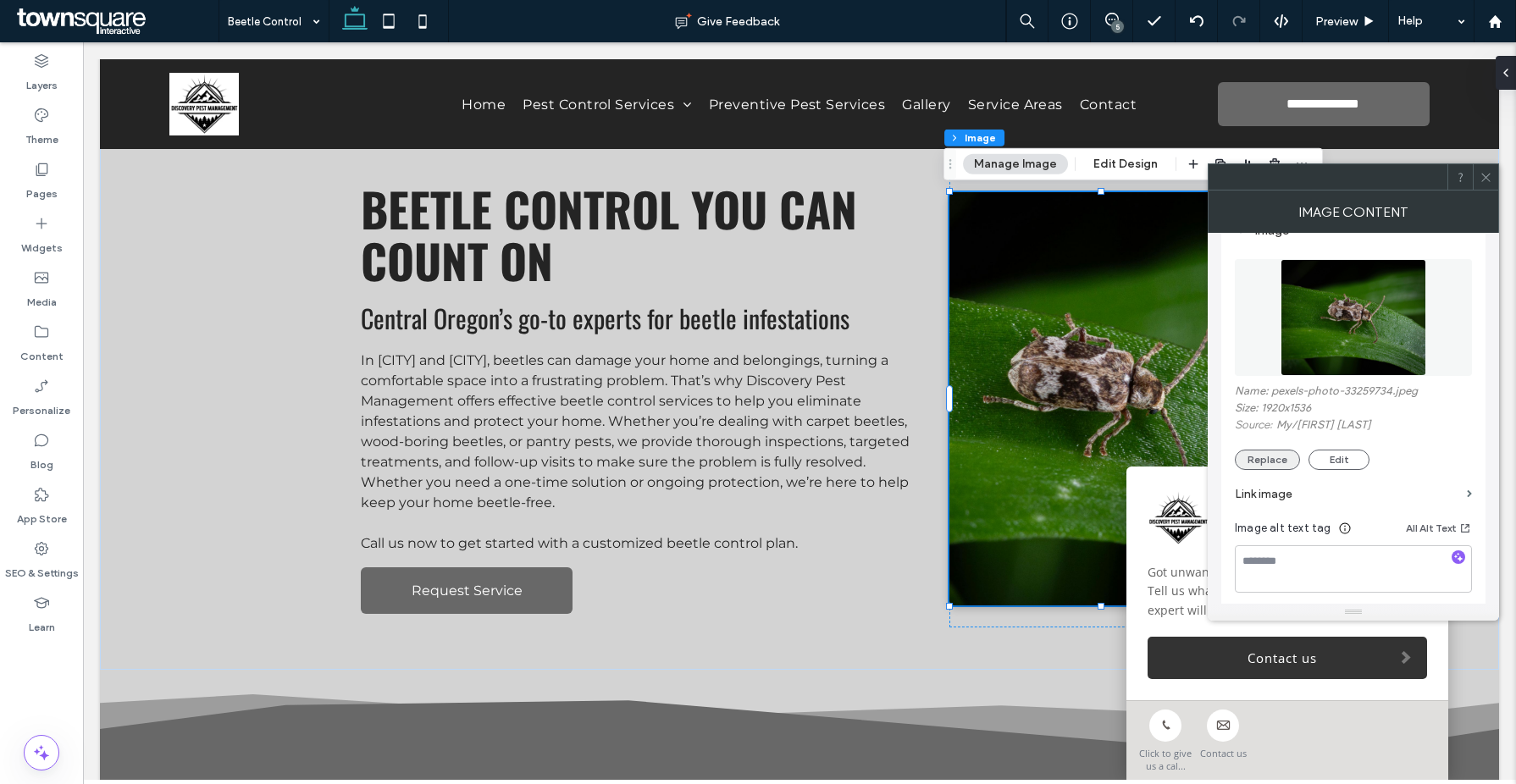 click on "Replace" at bounding box center (1267, 460) 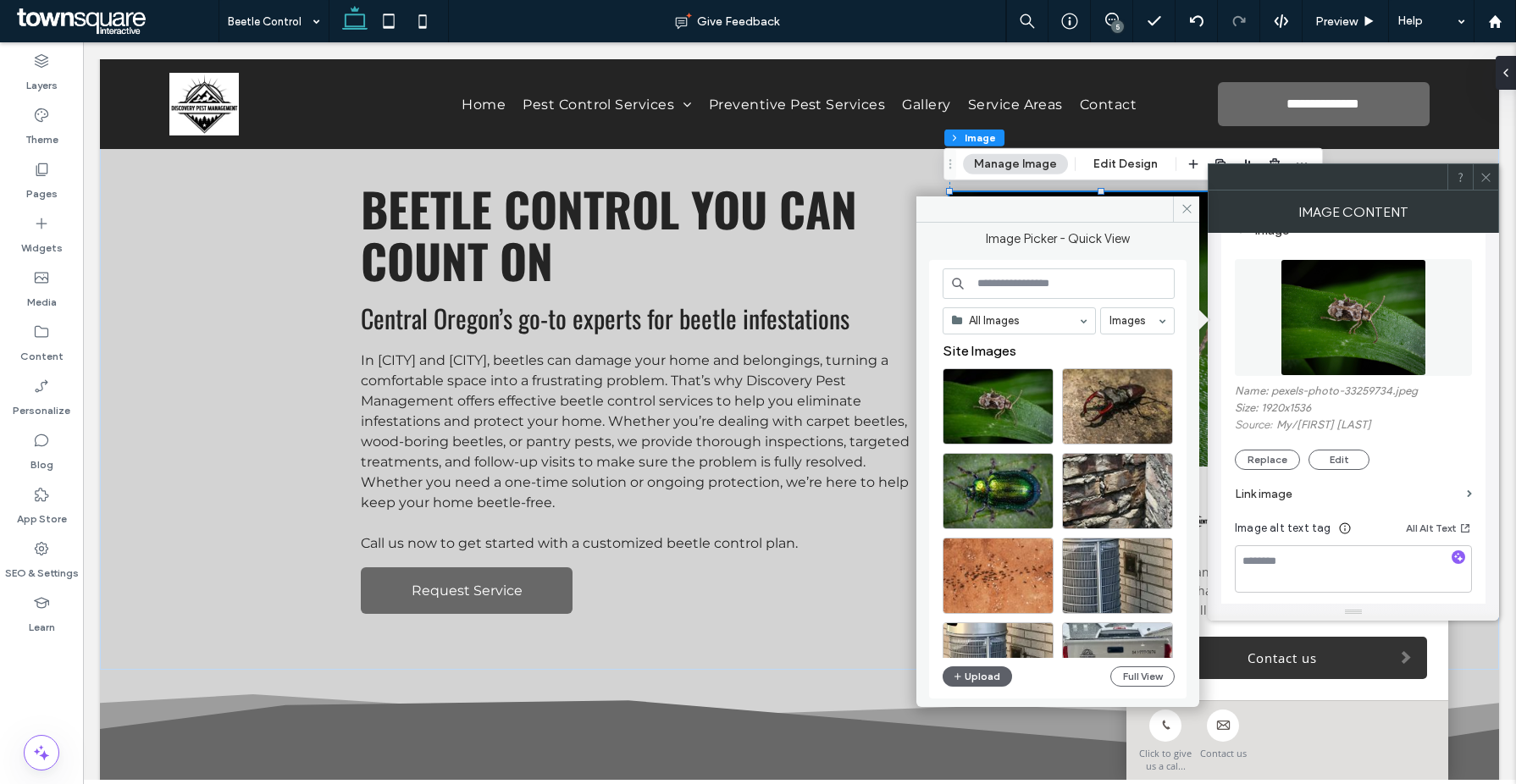 click at bounding box center (1059, 284) 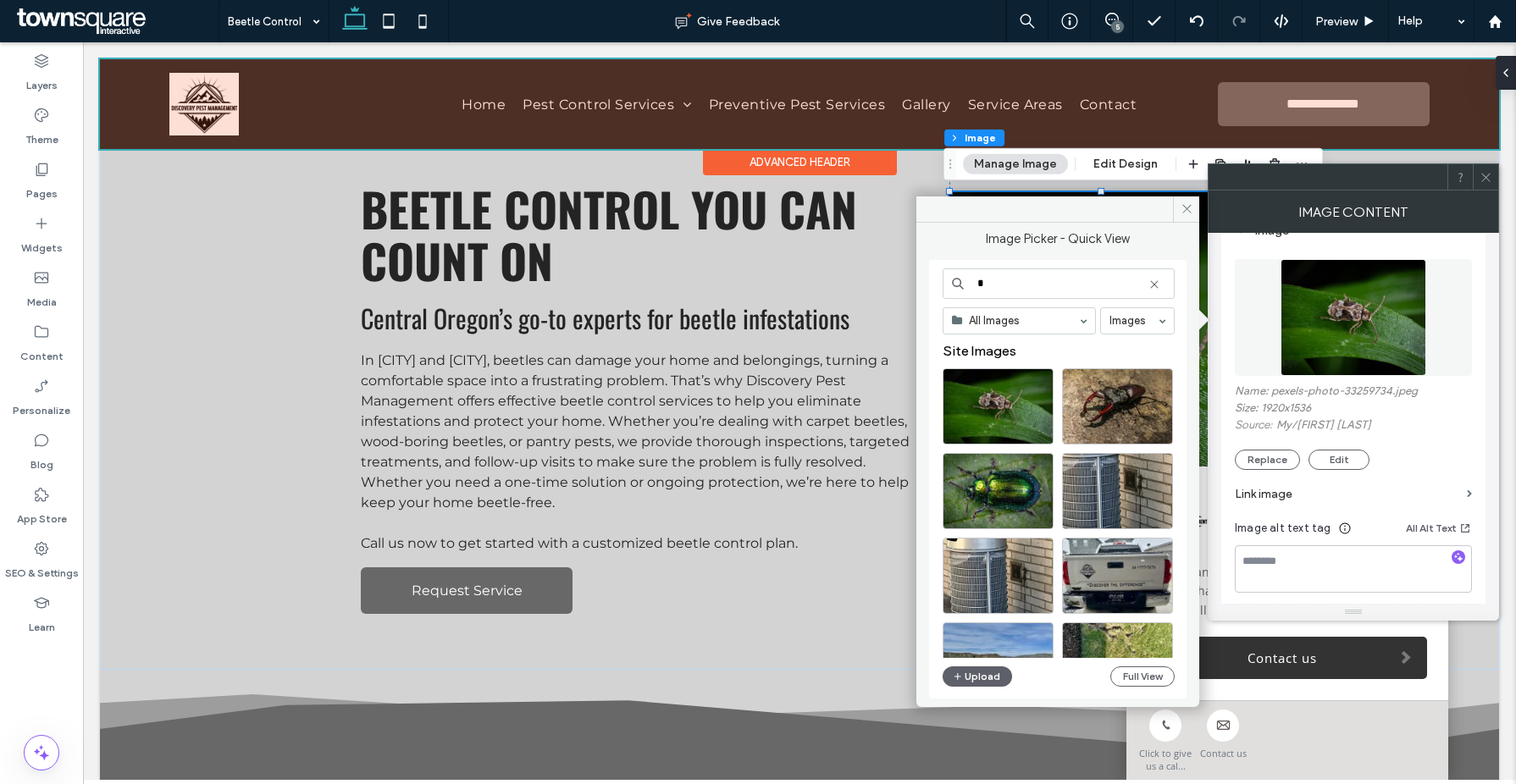 type on "*" 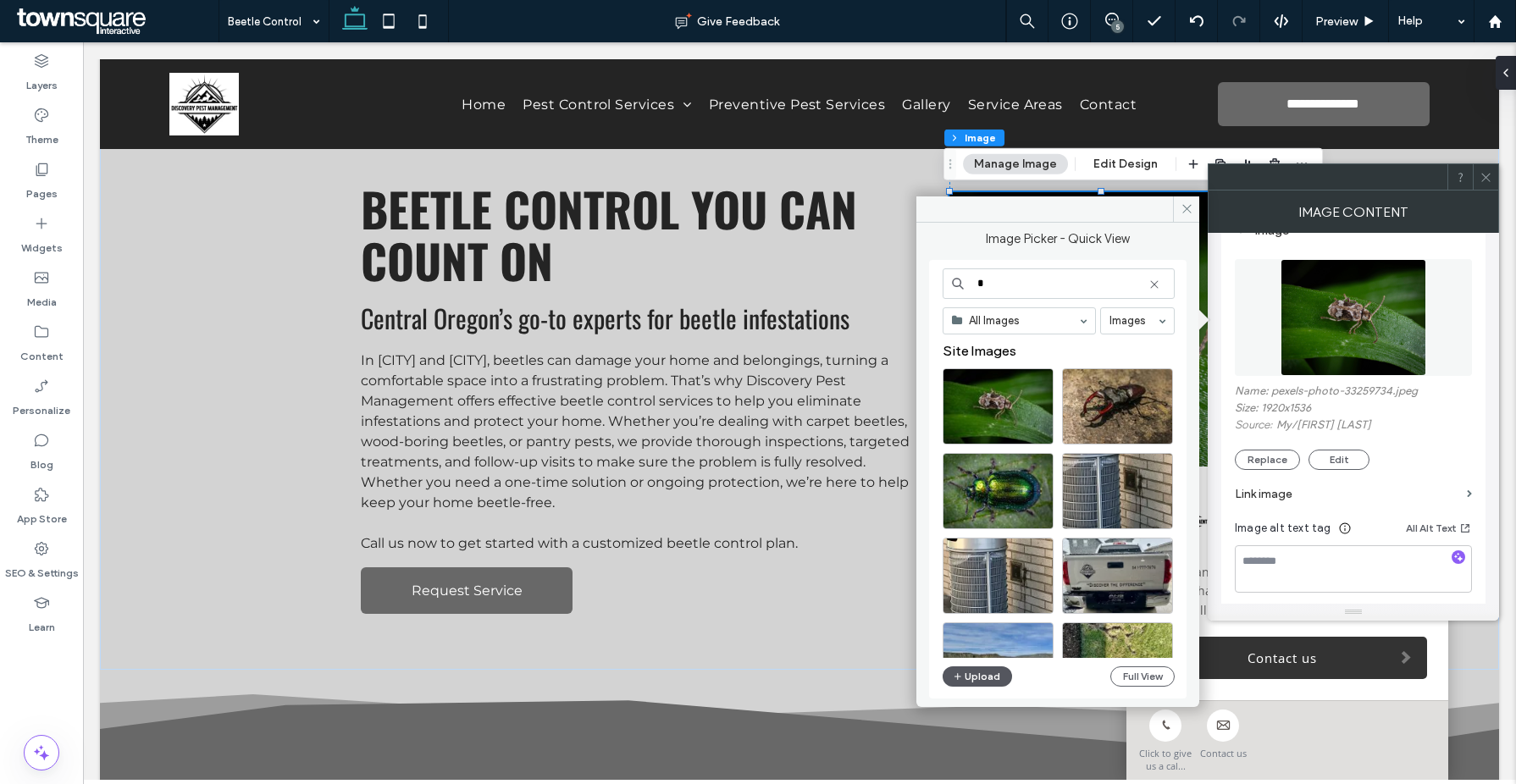 click 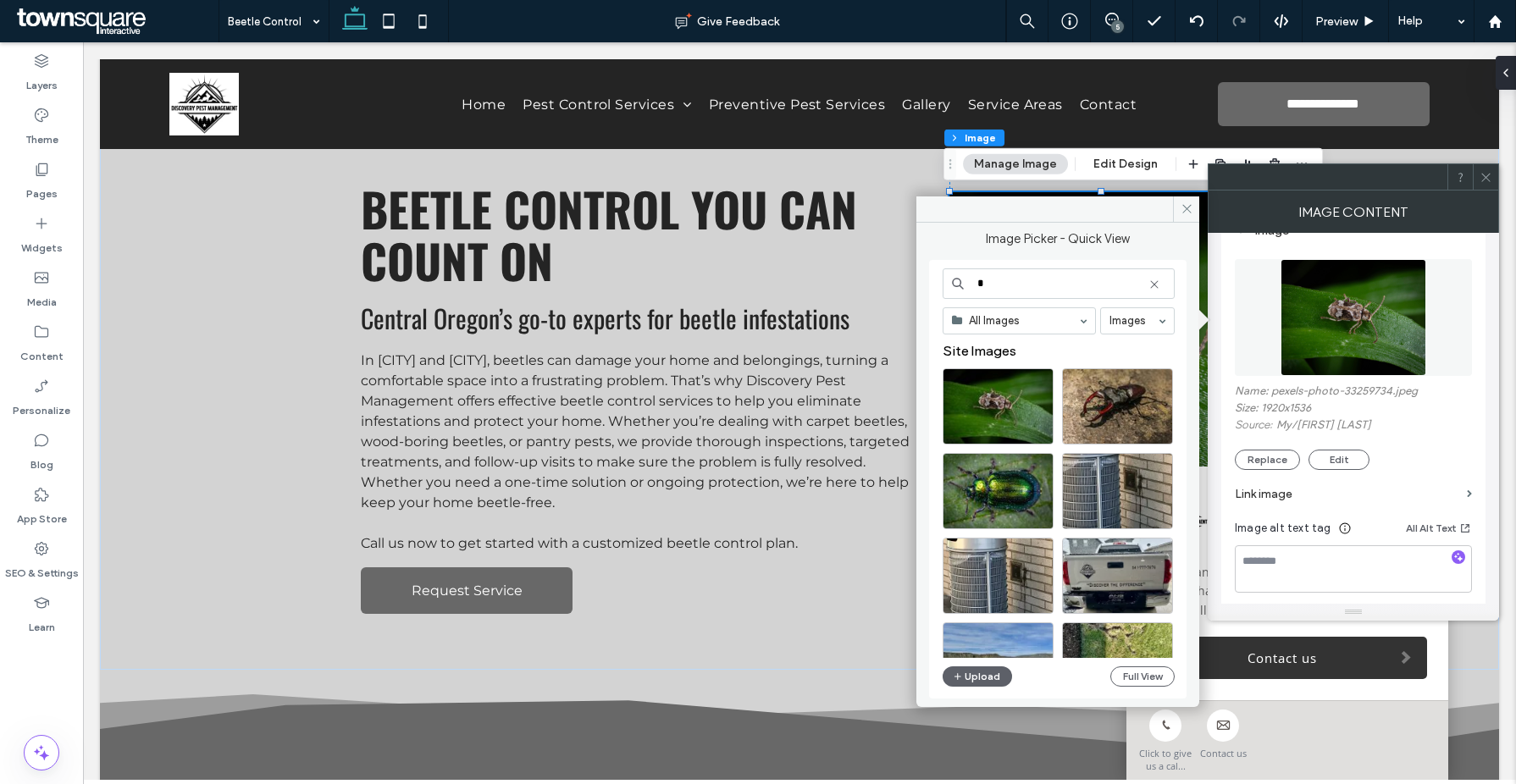 type 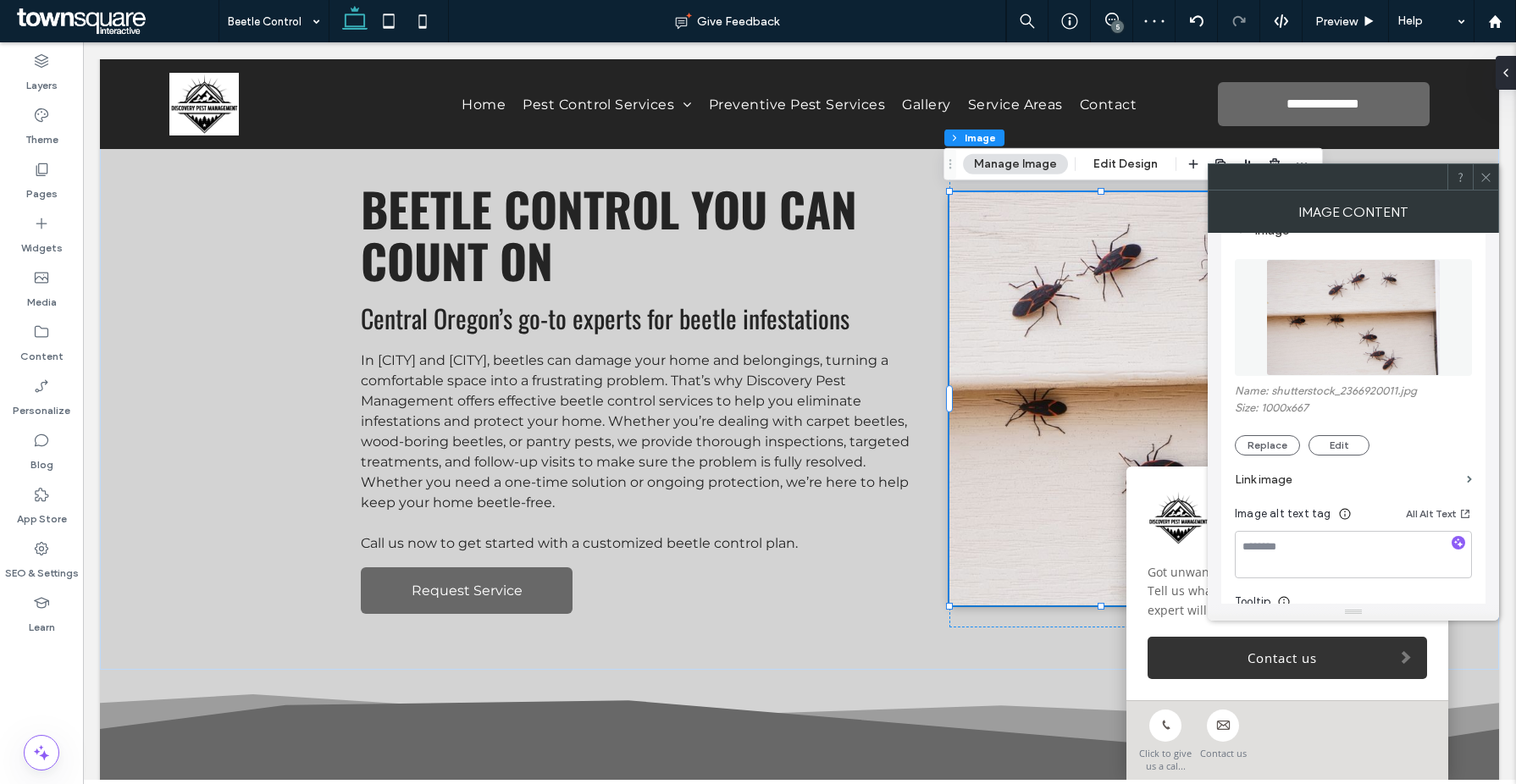 click 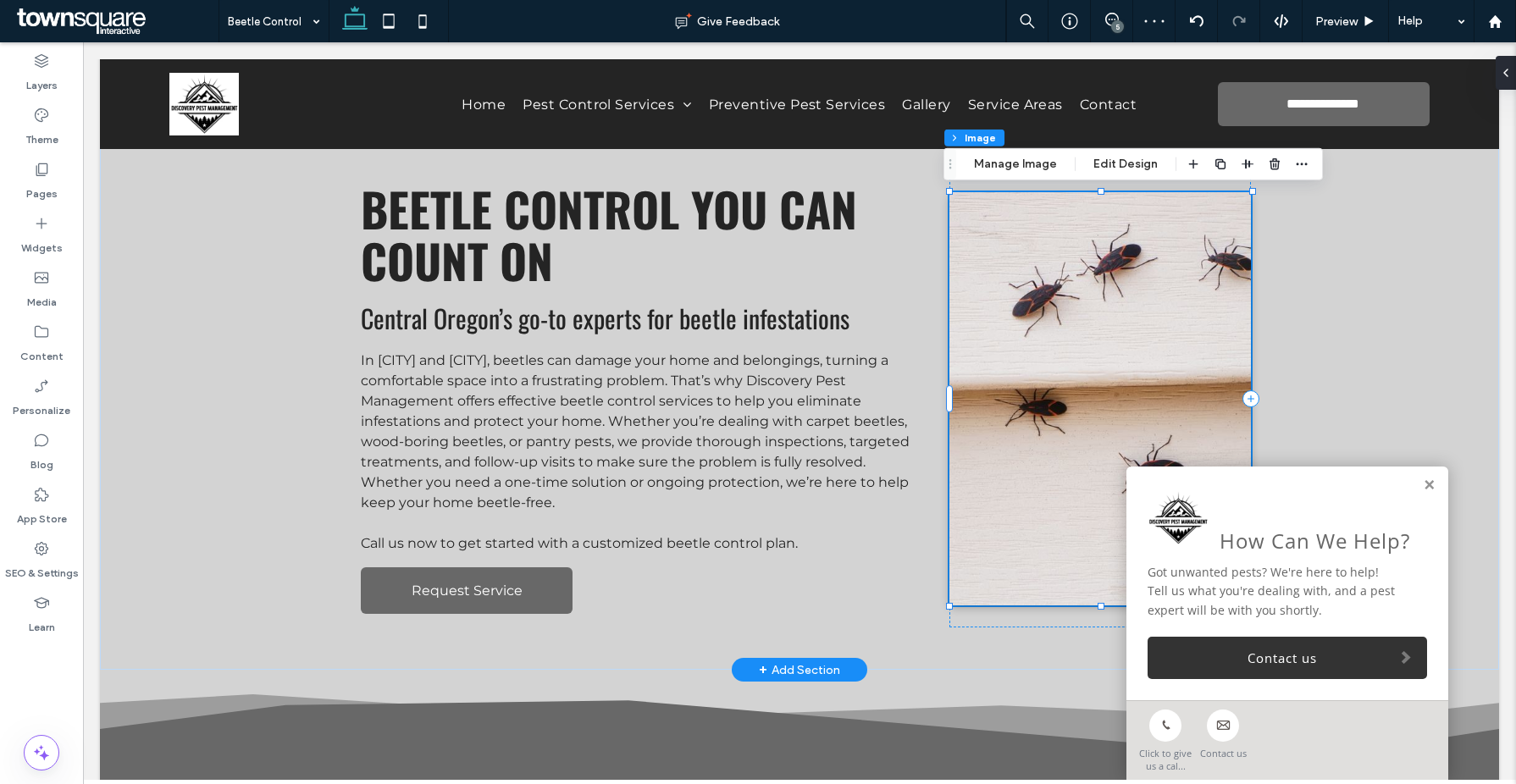 click at bounding box center [1251, 399] 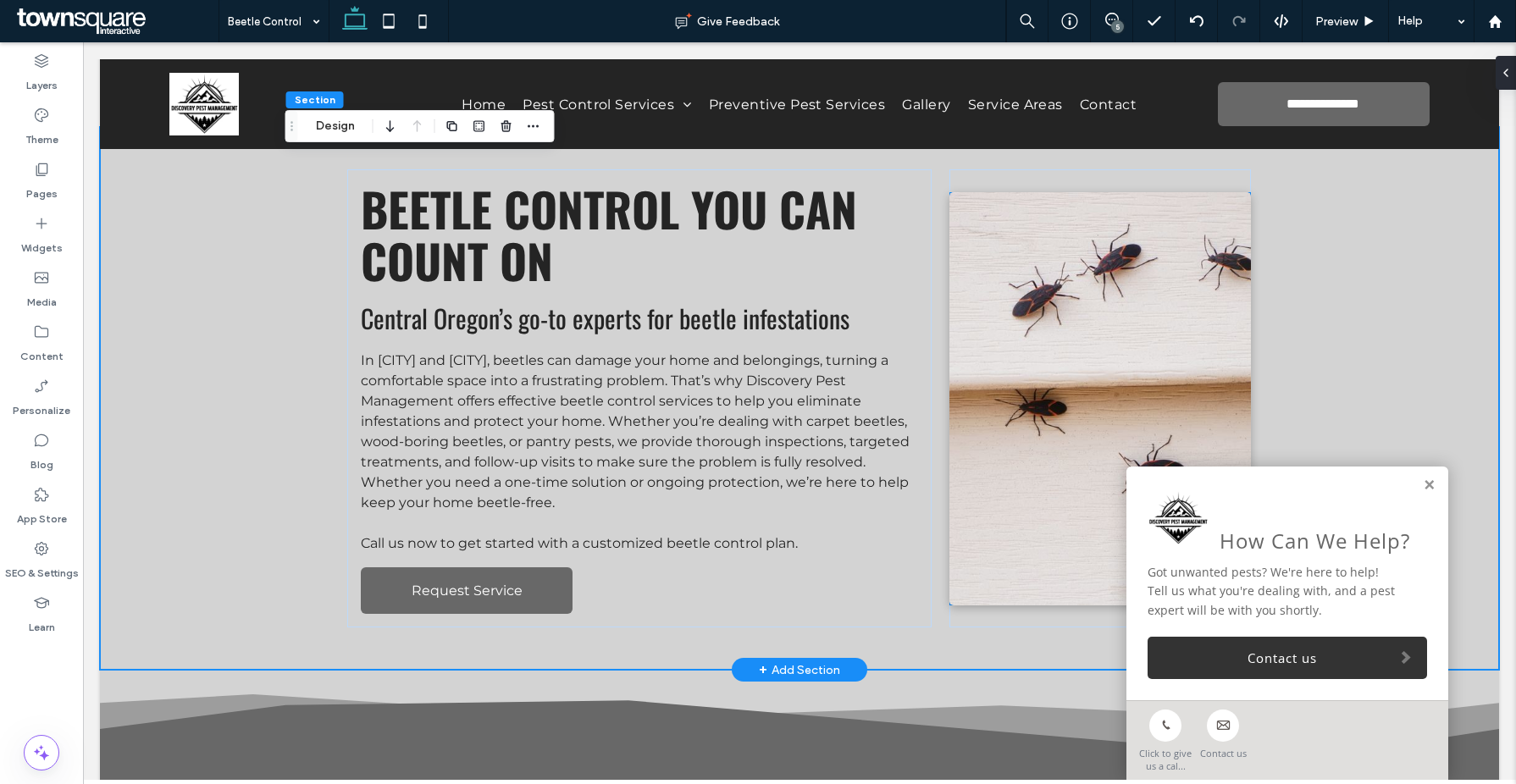 click at bounding box center [1100, 399] 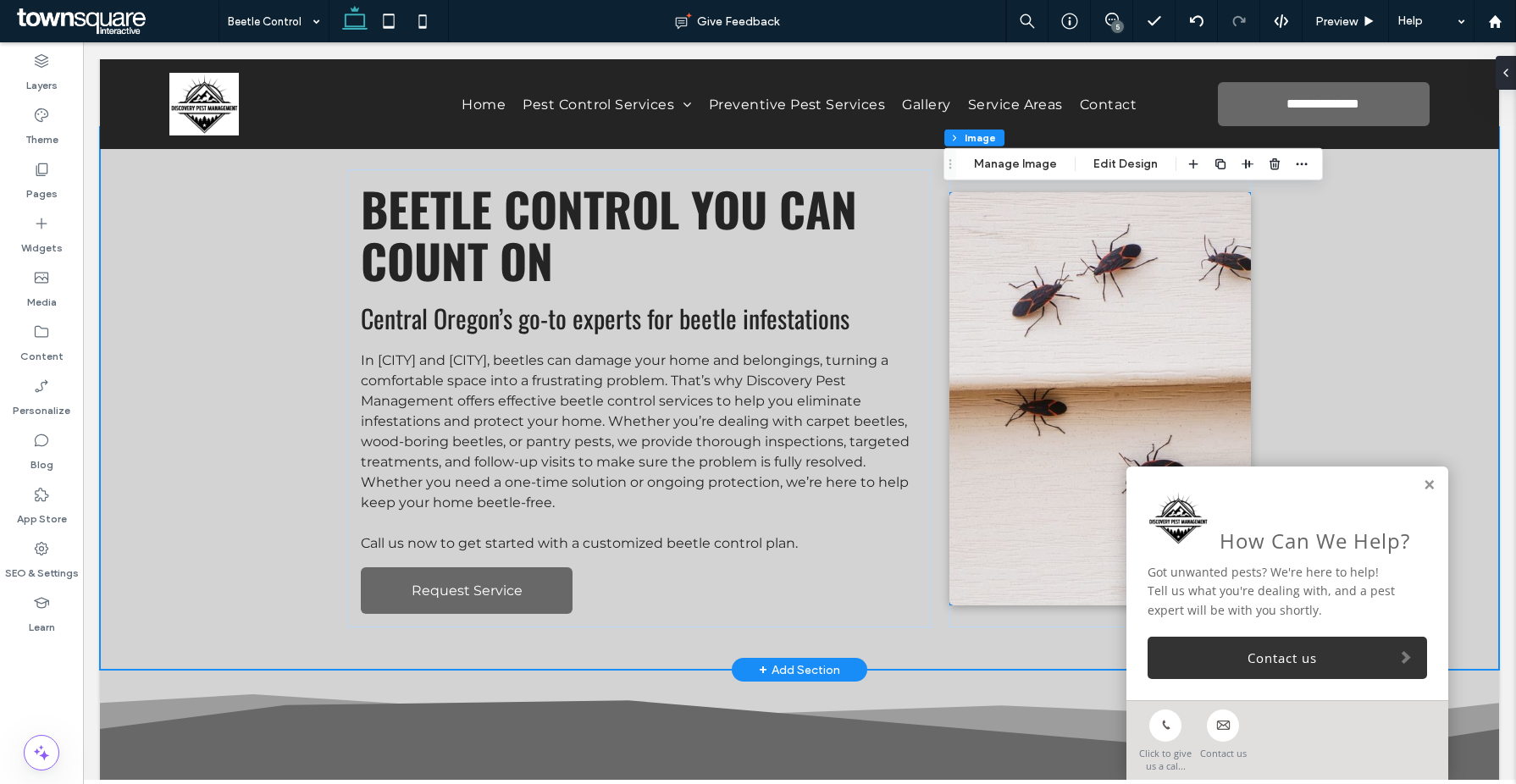 type on "*" 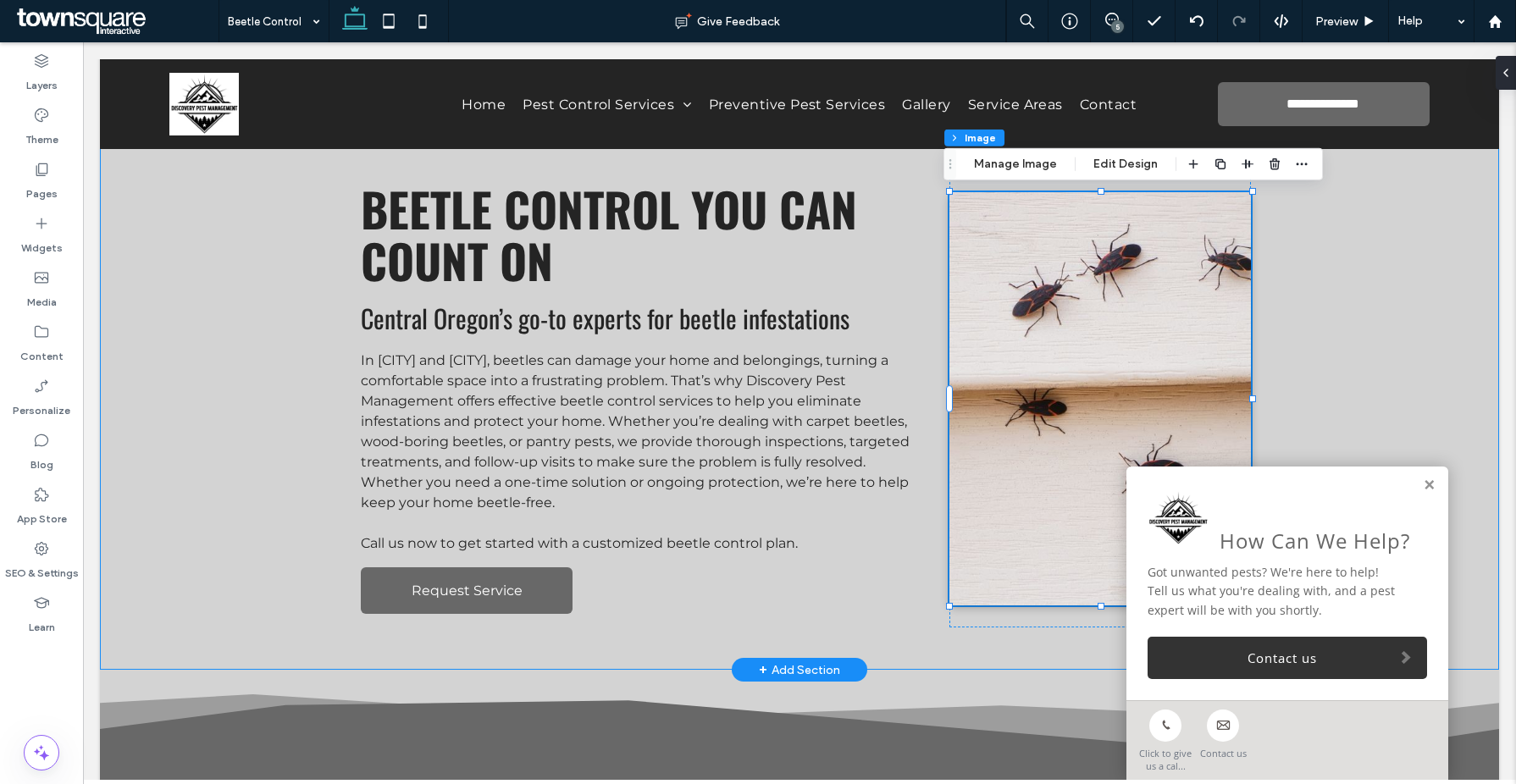 click on "Beetle Control You Can Count On ﻿
Central Oregon’s go-to experts for beetle infestations ﻿
In [CITY] and [CITY], beetles can damage your home and belongings, turning a comfortable space into a frustrating problem. That’s why Discovery Pest Management offers effective beetle control services to help you eliminate infestations and protect your home. Whether you’re dealing with carpet beetles, wood-boring beetles, or pantry pests, we provide thorough inspections, targeted treatments, and follow-up visits to make sure the problem is fully resolved. Whether you need a one-time solution or ongoing protection, we’re here to help keep your home beetle-free. Call us now to get started with a customized beetle control plan.
Request Service" at bounding box center [799, 398] 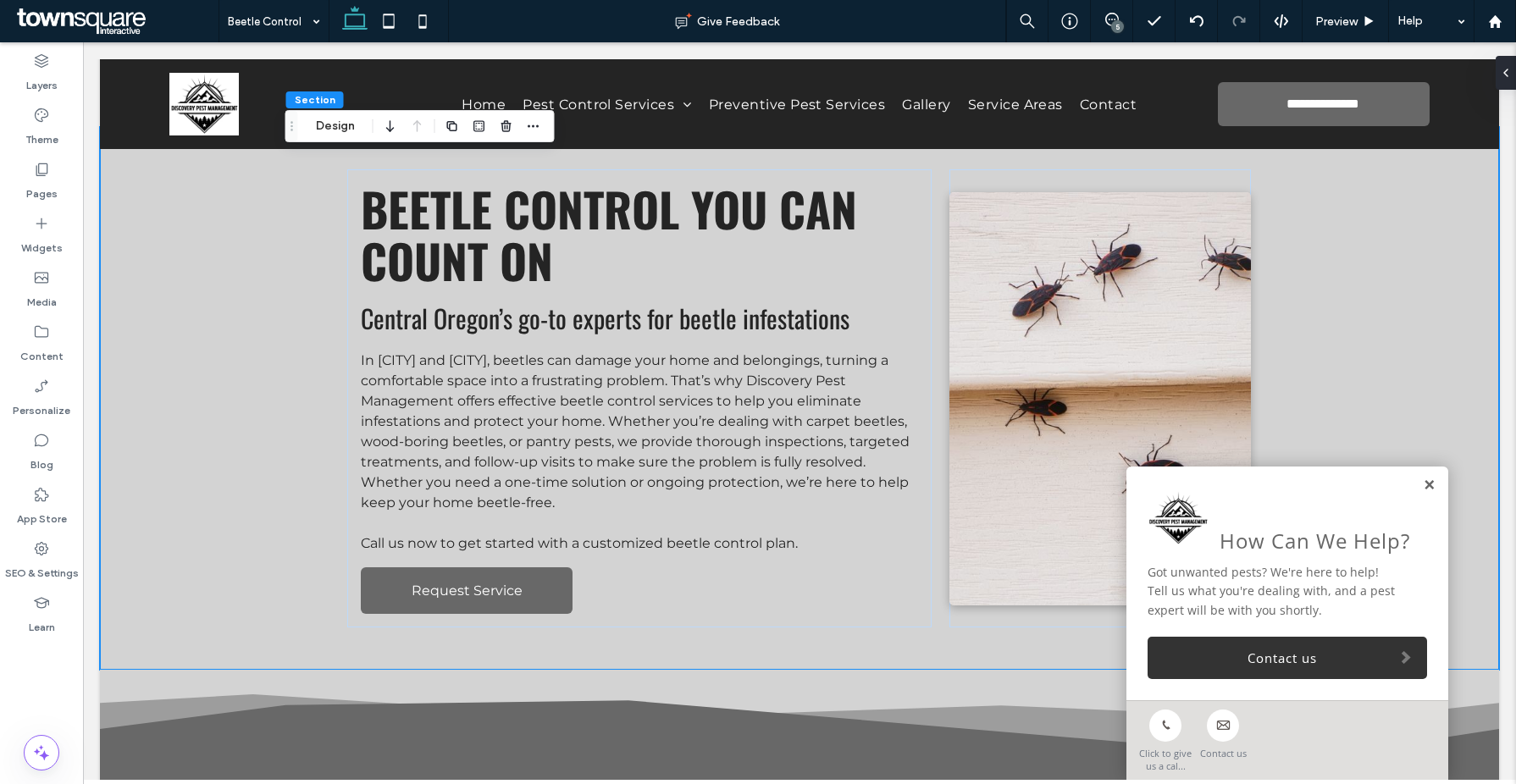 click at bounding box center [1429, 485] 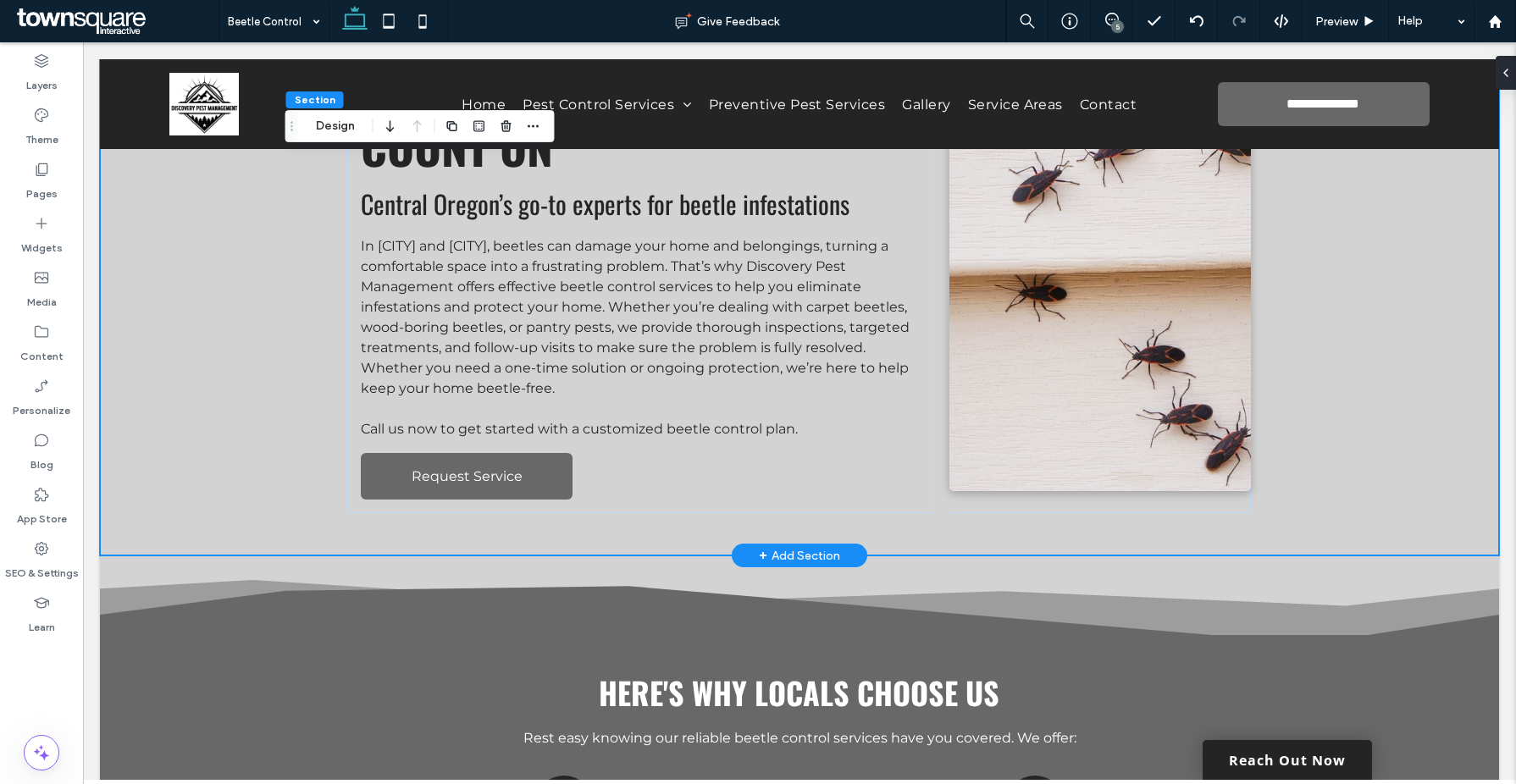 scroll, scrollTop: 147, scrollLeft: 0, axis: vertical 